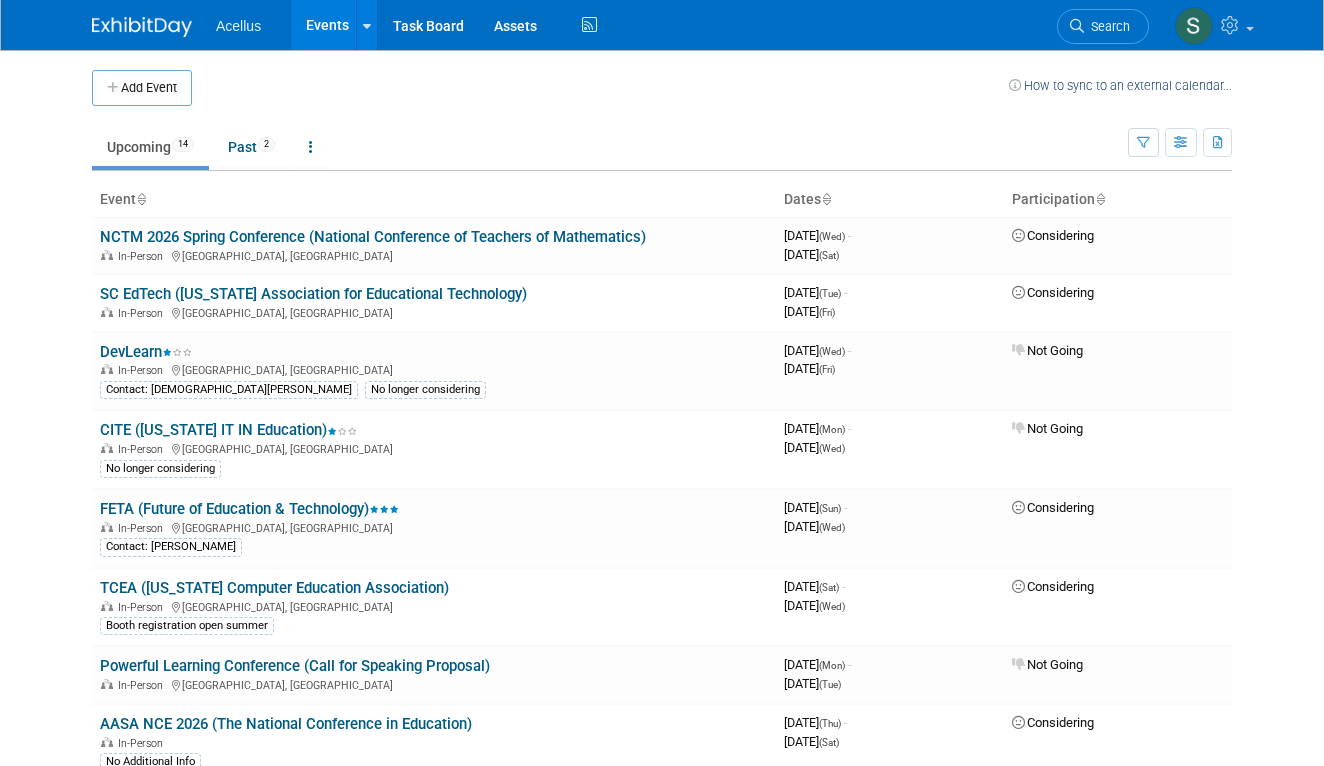 scroll, scrollTop: 0, scrollLeft: 0, axis: both 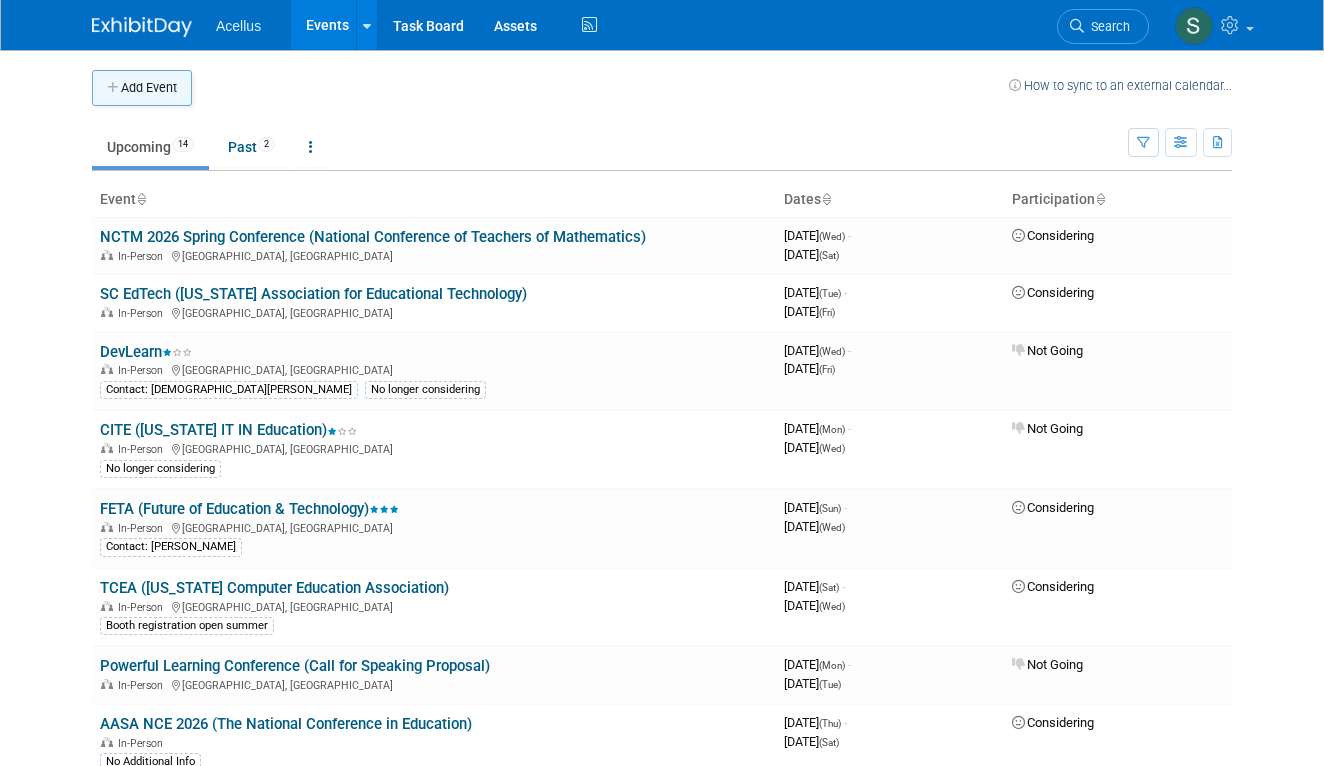click on "Add Event" at bounding box center [142, 88] 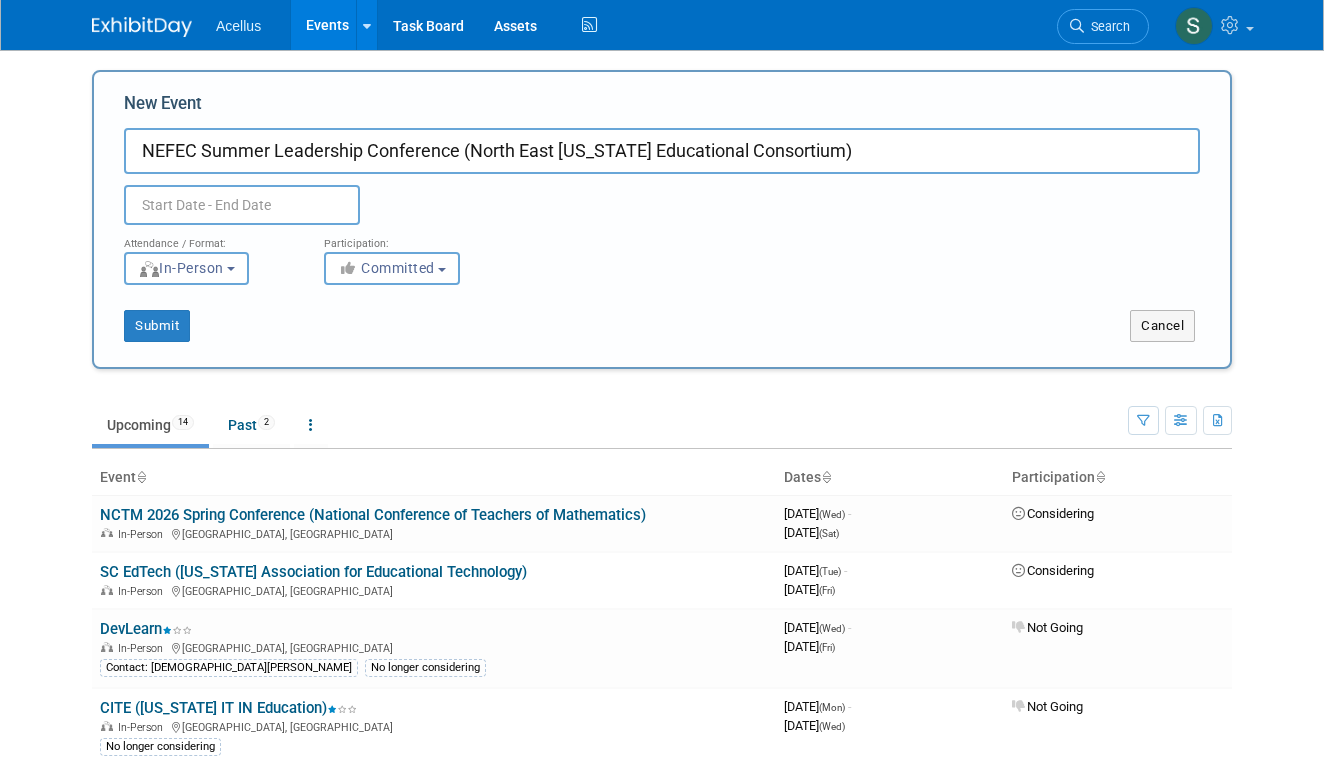 type on "NEFEC Summer Leadership Conference (North East [US_STATE] Educational Consortium)" 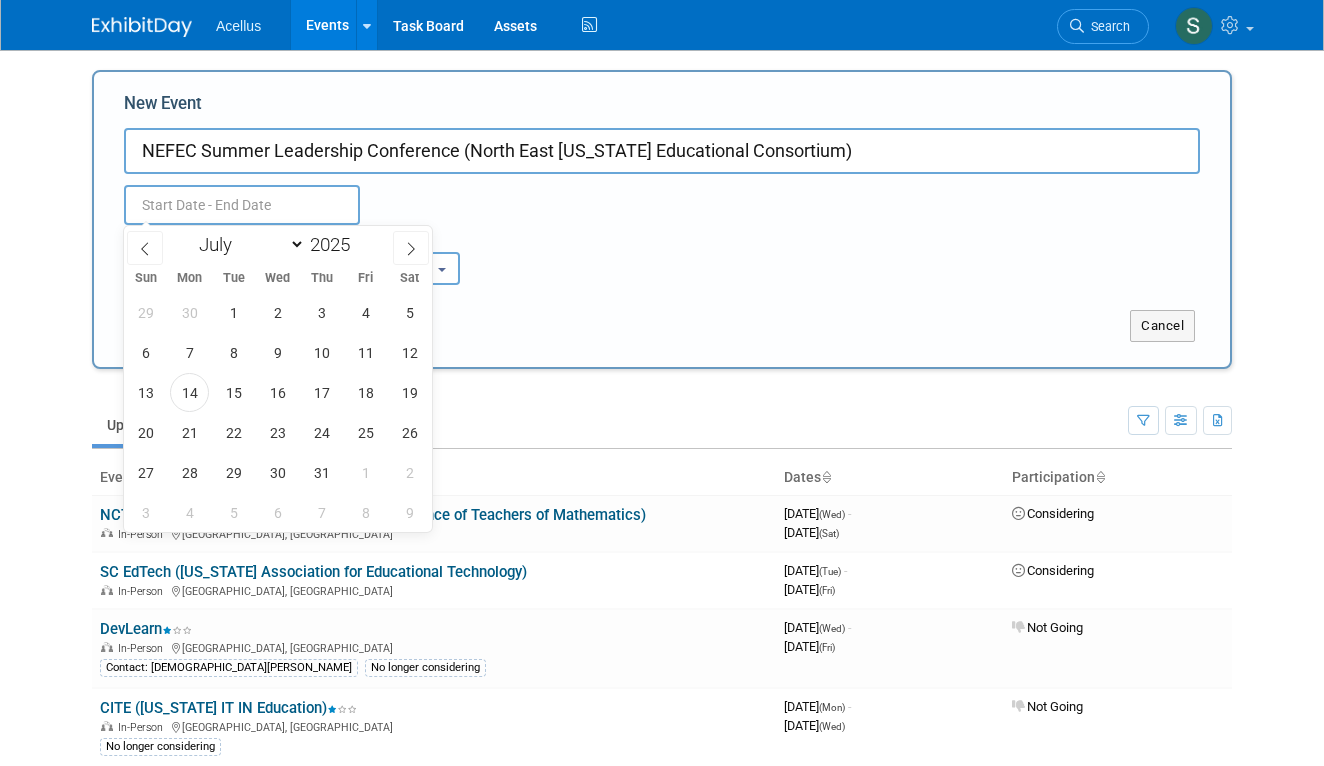 click at bounding box center [242, 205] 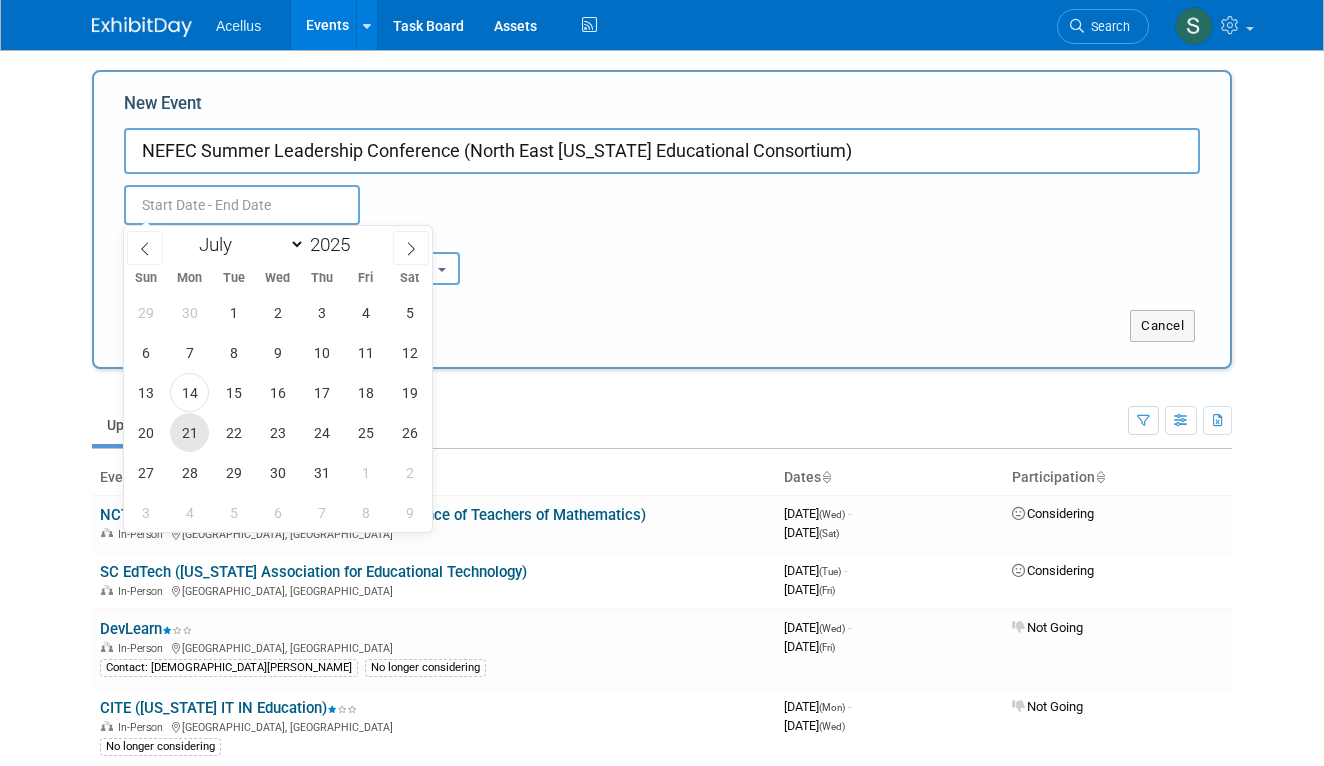 click on "21" at bounding box center (189, 432) 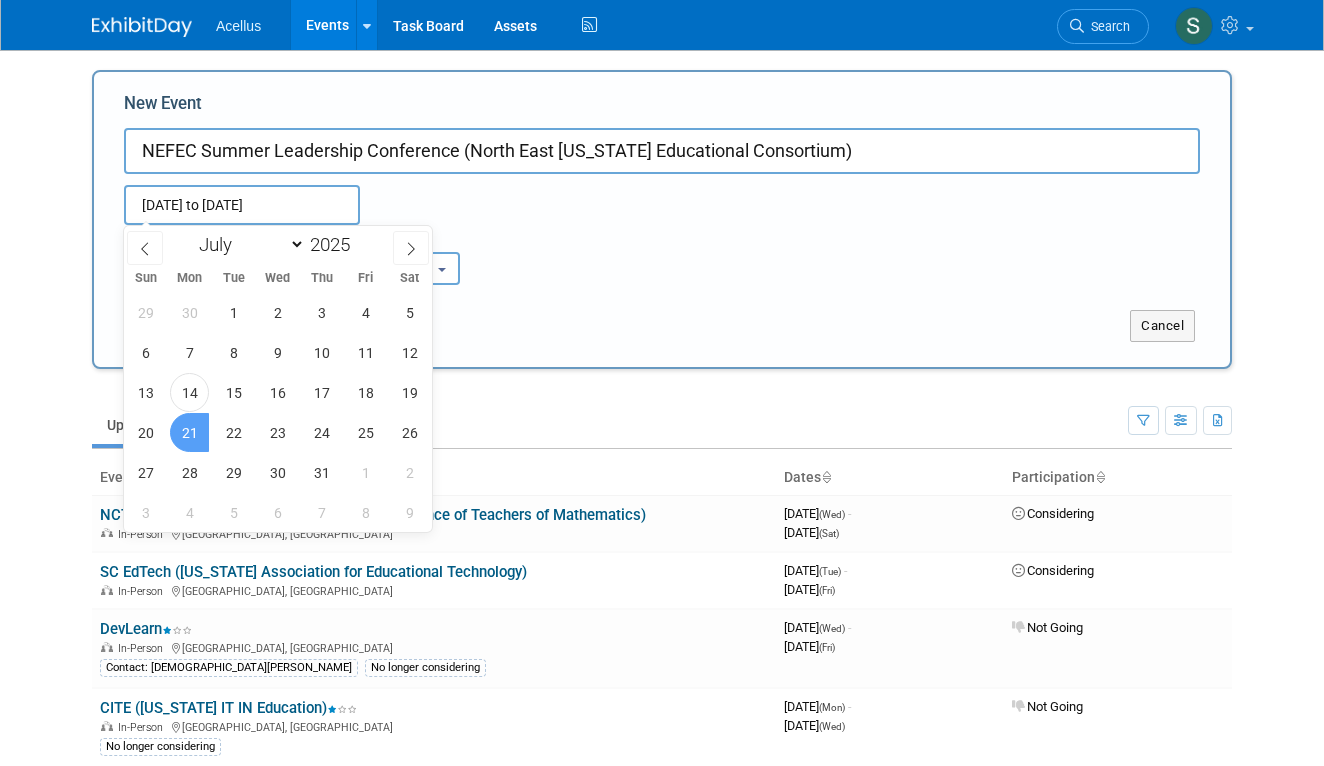 click on "21" at bounding box center [189, 432] 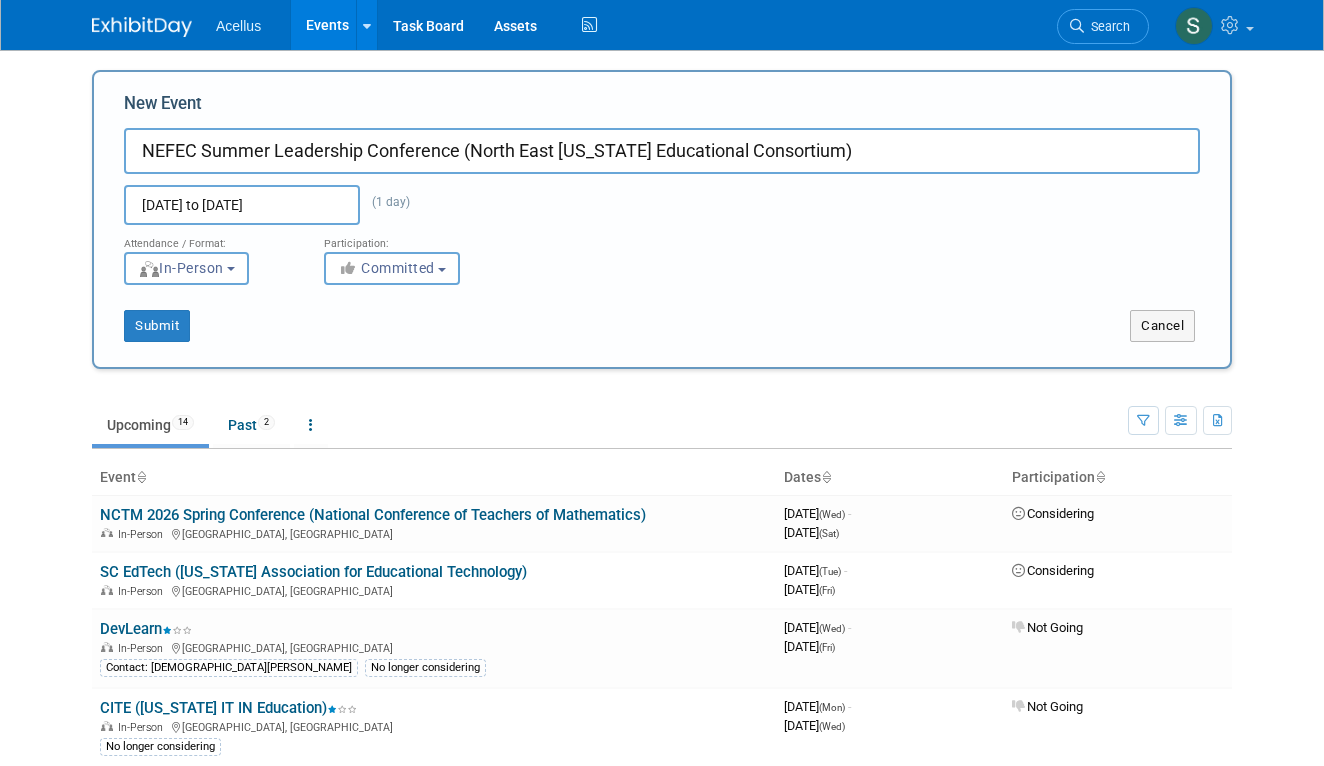click on "Jul 21, 2025 to Jul 21, 2025" at bounding box center [242, 205] 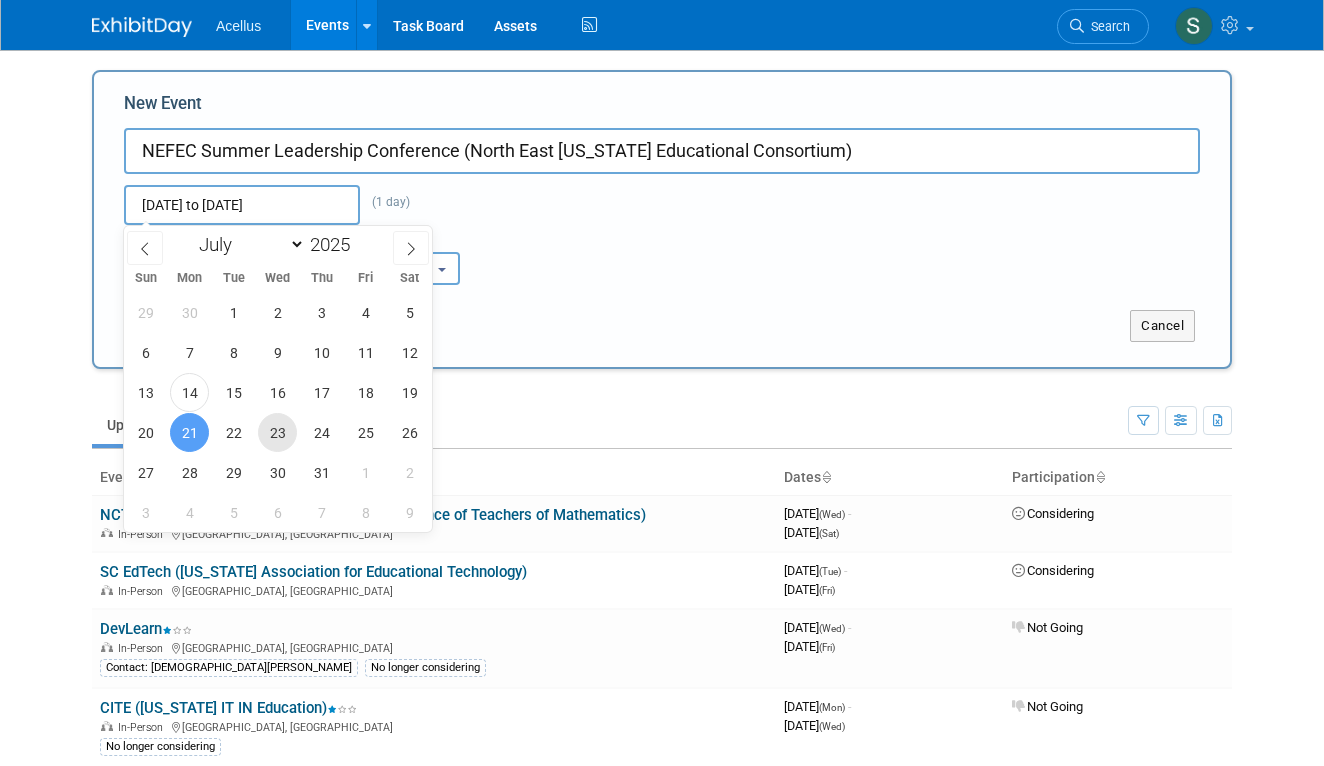 click on "23" at bounding box center (277, 432) 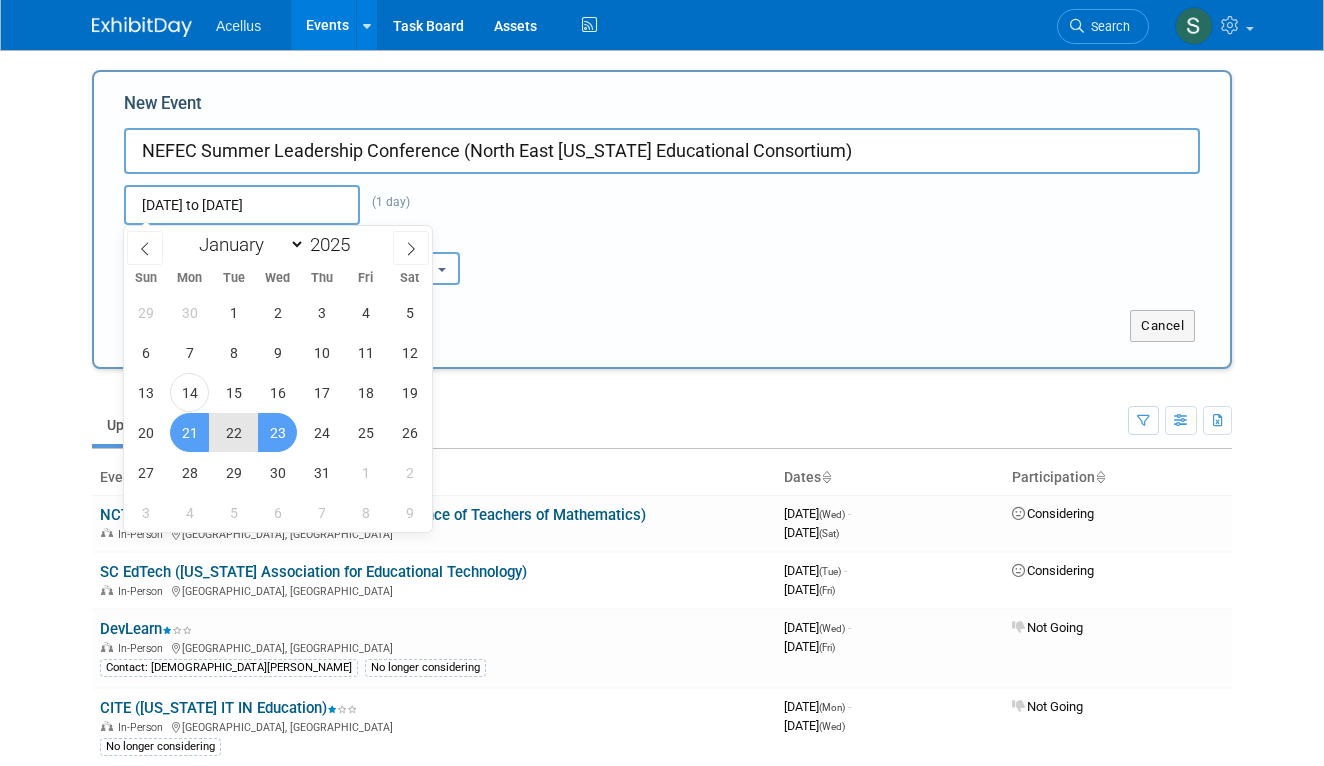 click on "21" at bounding box center (189, 432) 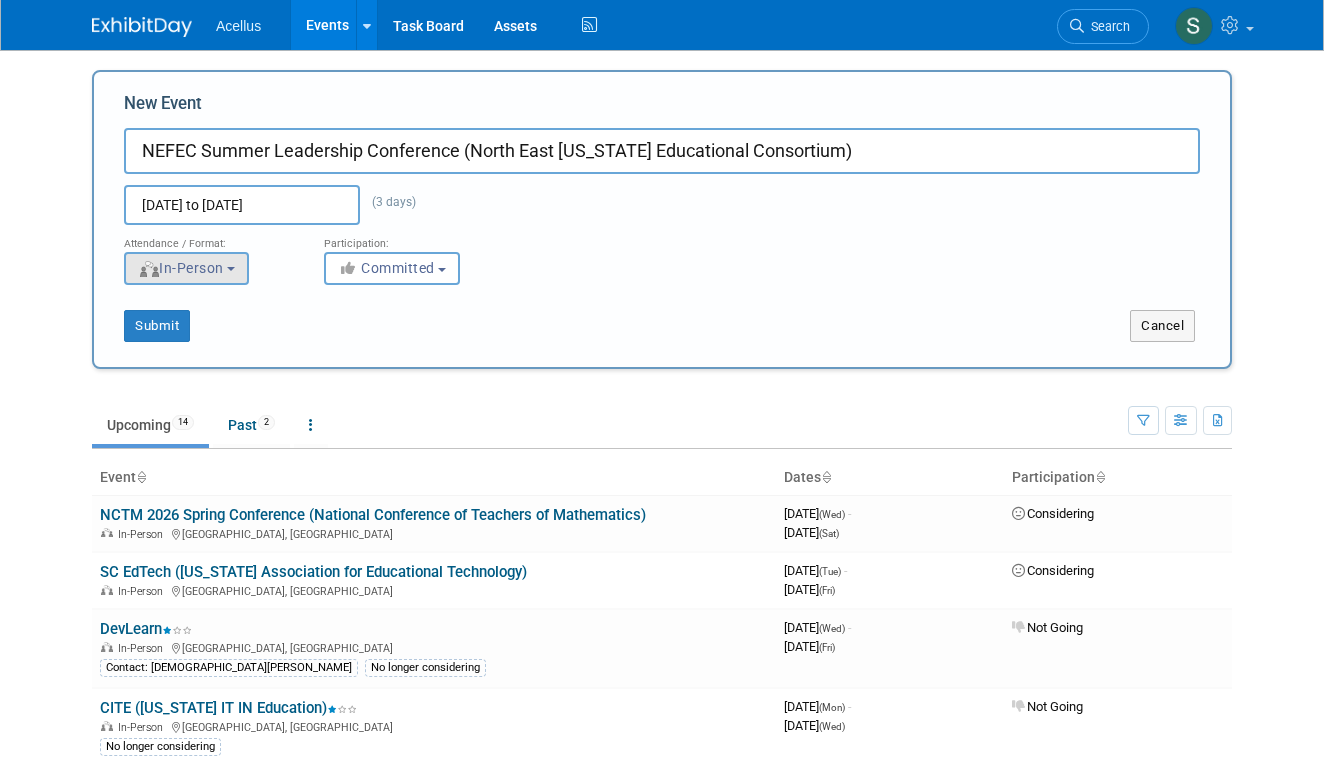 click at bounding box center (231, 269) 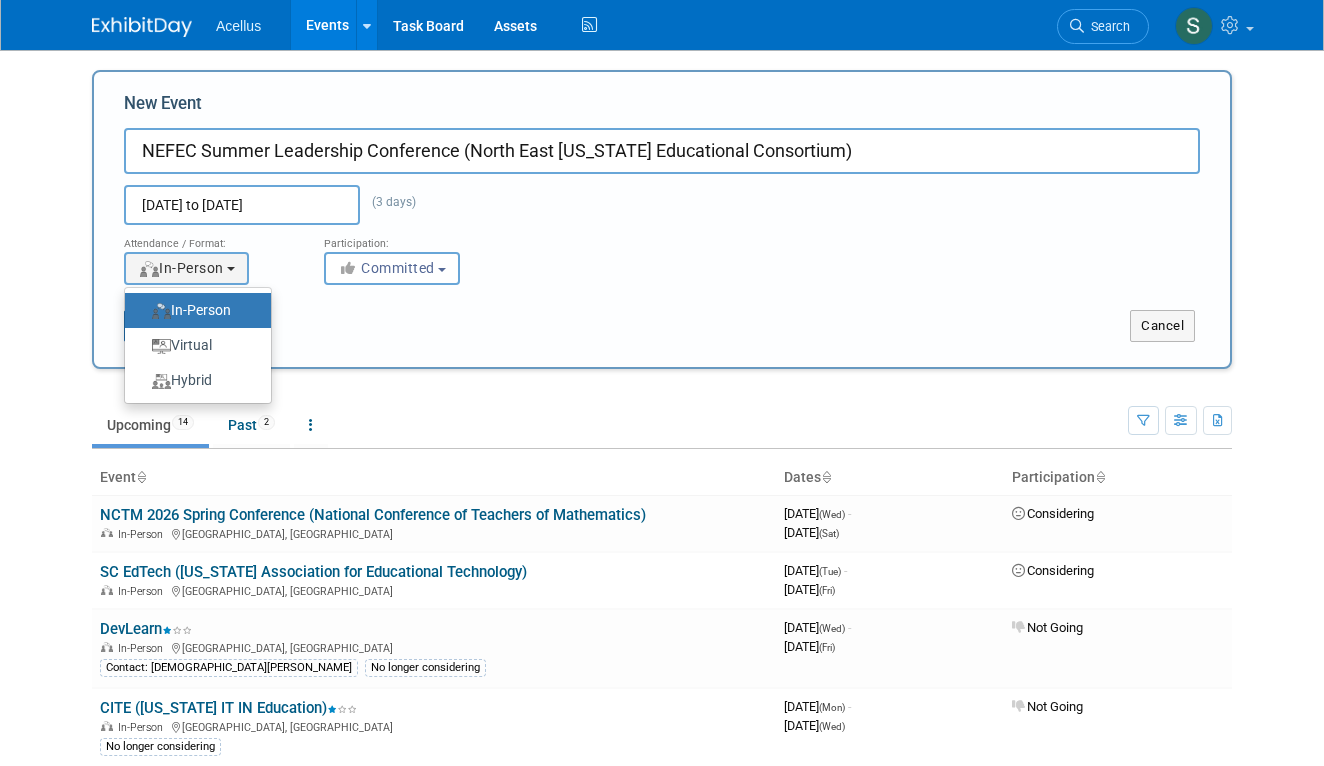 click on "In-Person" at bounding box center [193, 310] 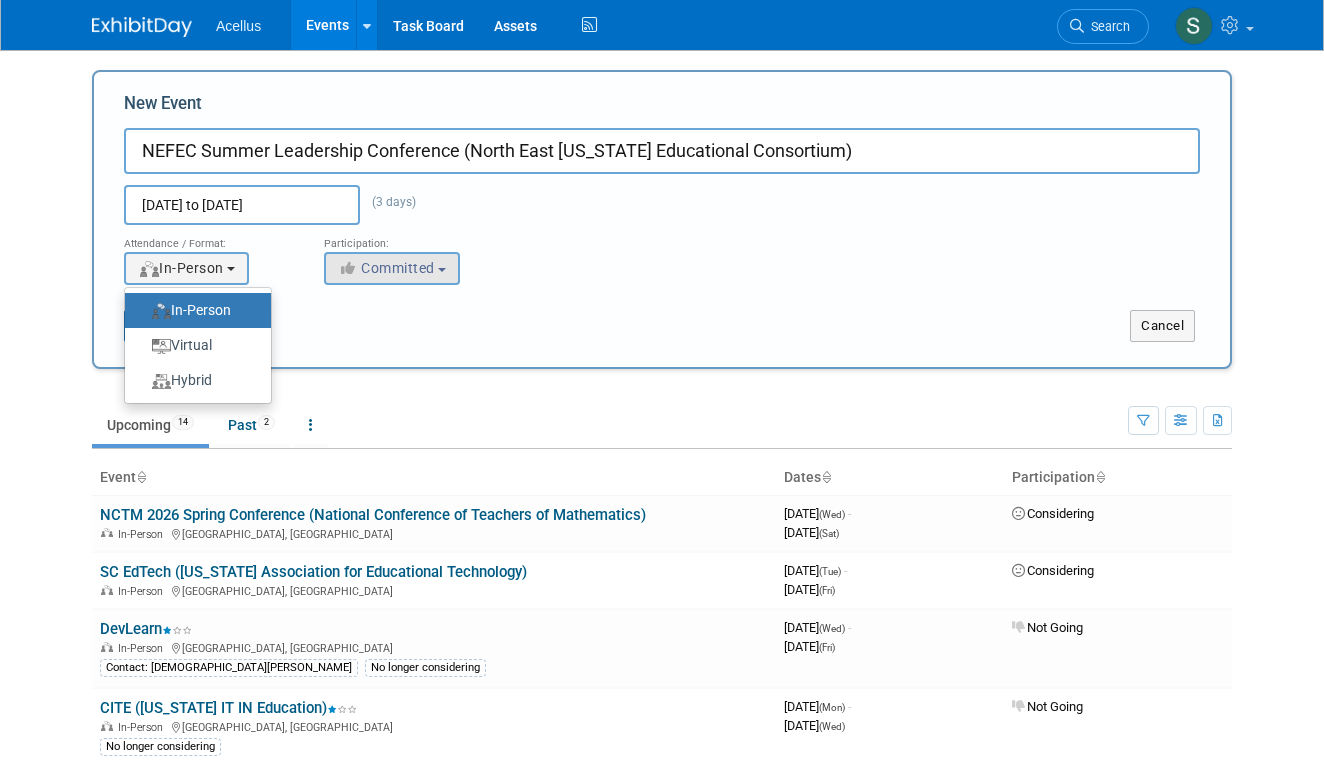 click on "Committed" at bounding box center (386, 268) 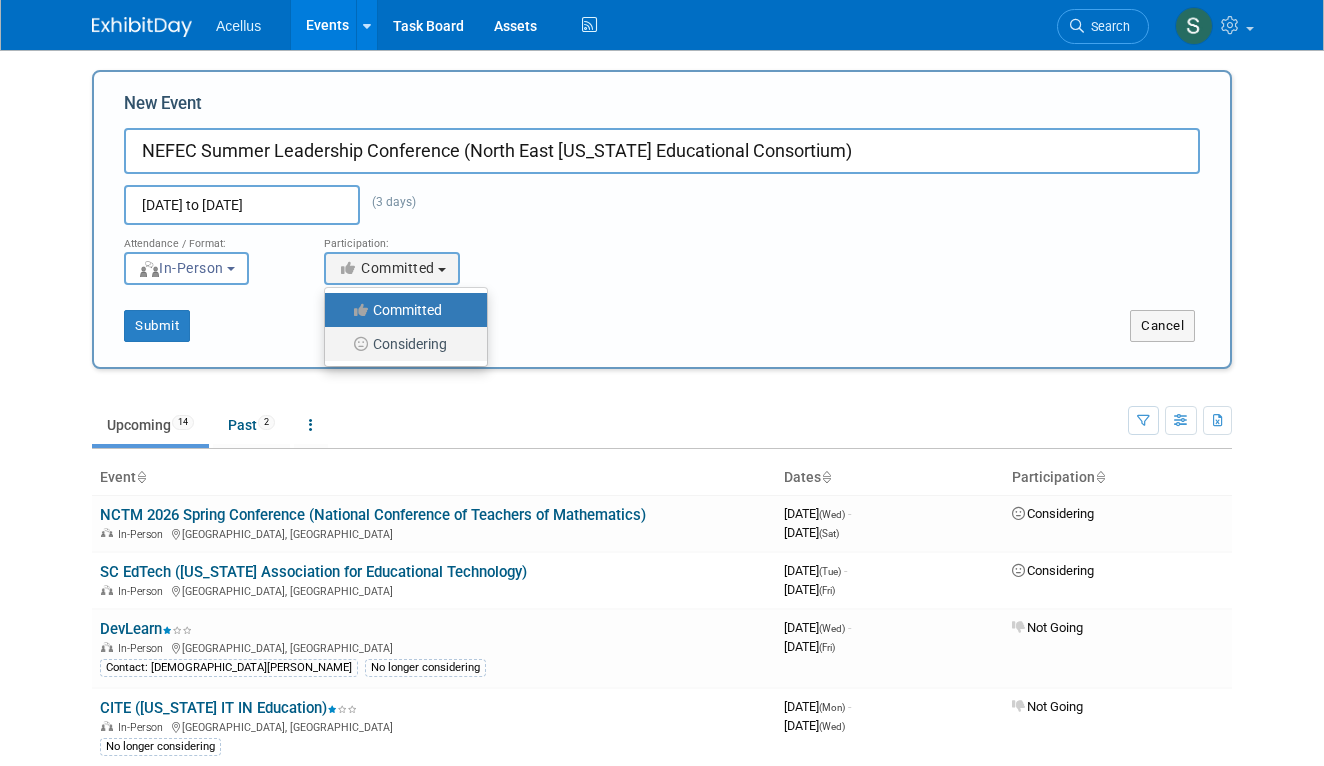 click on "Considering" at bounding box center [401, 344] 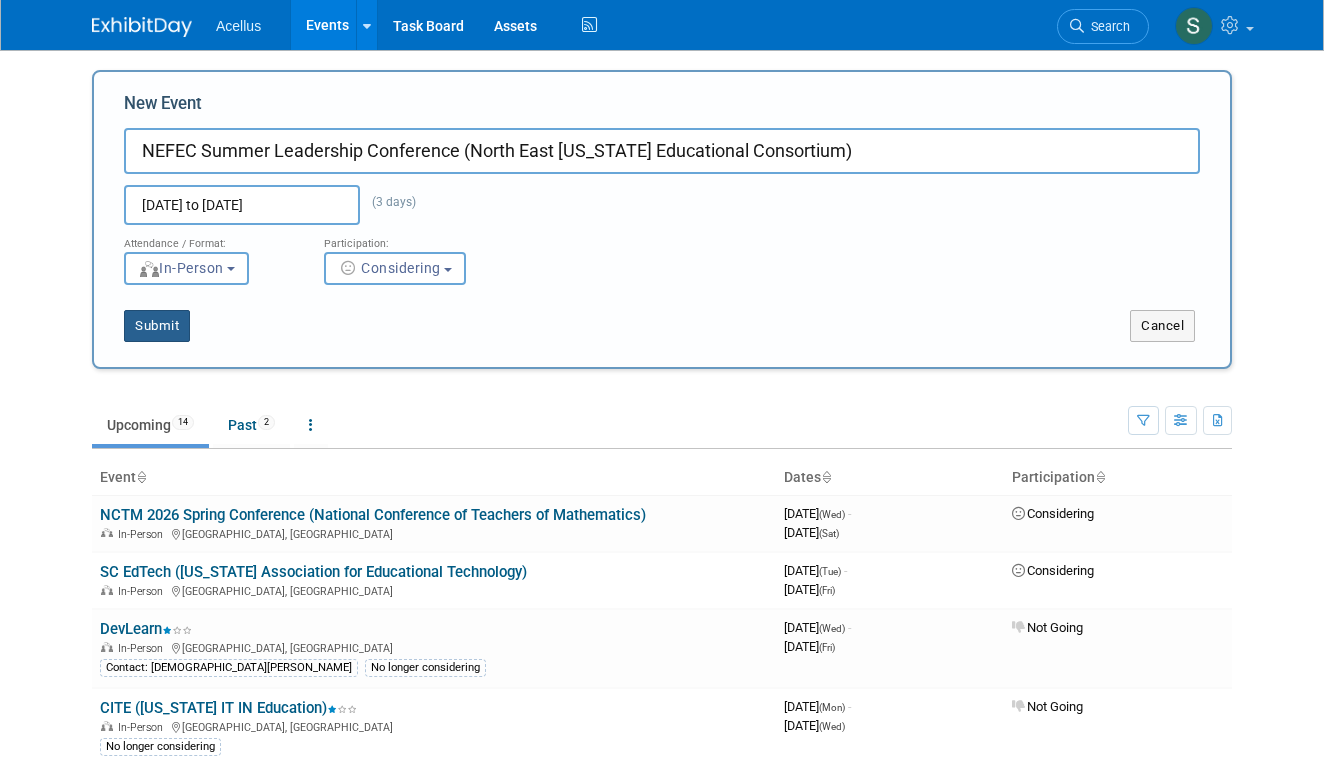 click on "Submit" at bounding box center [157, 326] 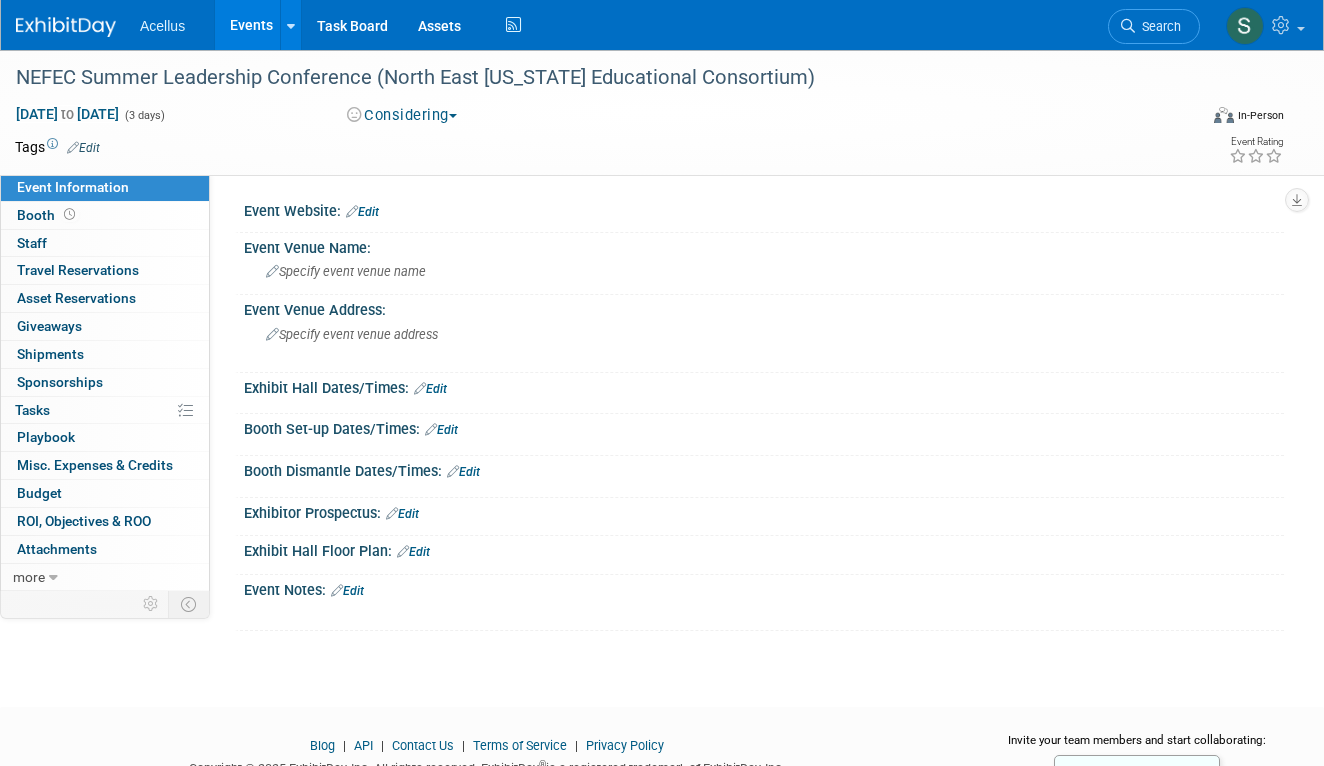 scroll, scrollTop: 0, scrollLeft: 0, axis: both 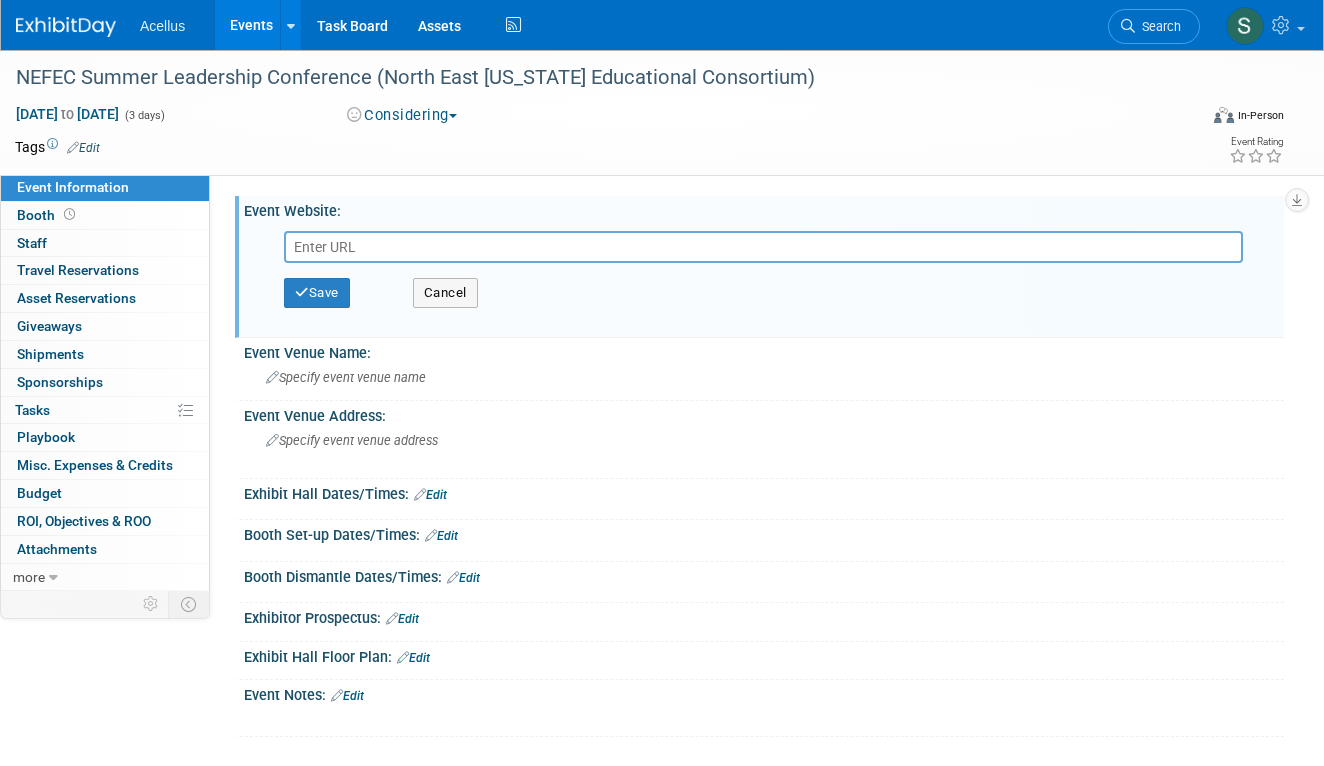 paste on "https://nefecslc24.my.canva.site/nefec-slc-2025-summer-leadership-conference" 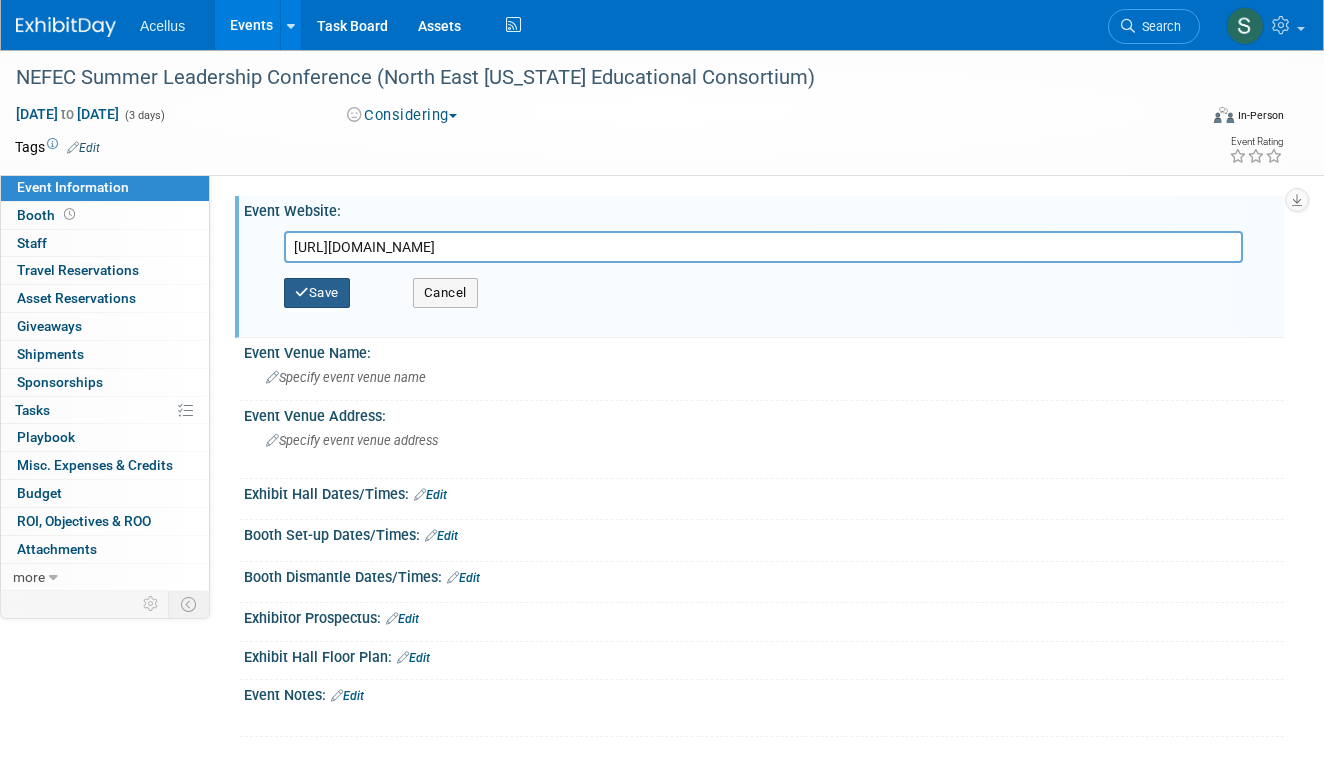 type on "https://nefecslc24.my.canva.site/nefec-slc-2025-summer-leadership-conference" 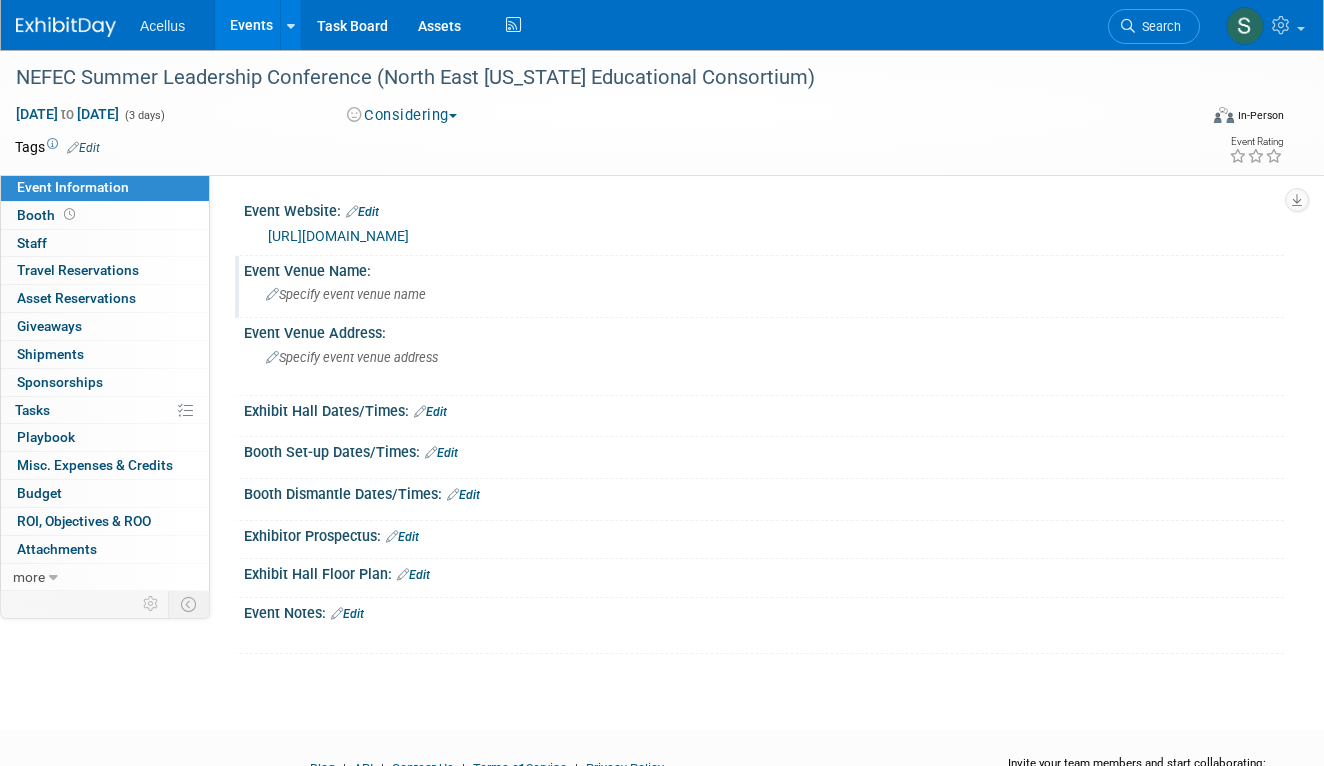 click on "Specify event venue name" at bounding box center [346, 294] 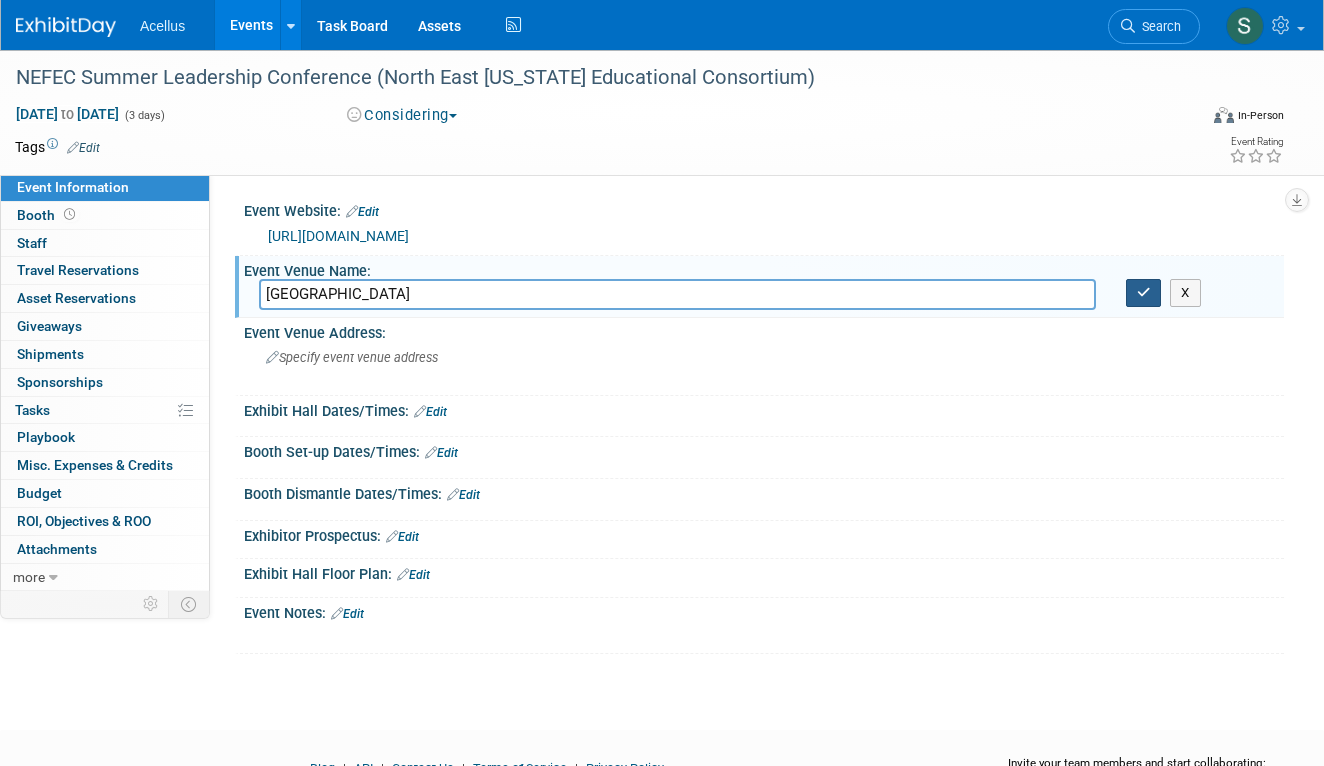 type on "Sawgrass Marriott Resort and Spa" 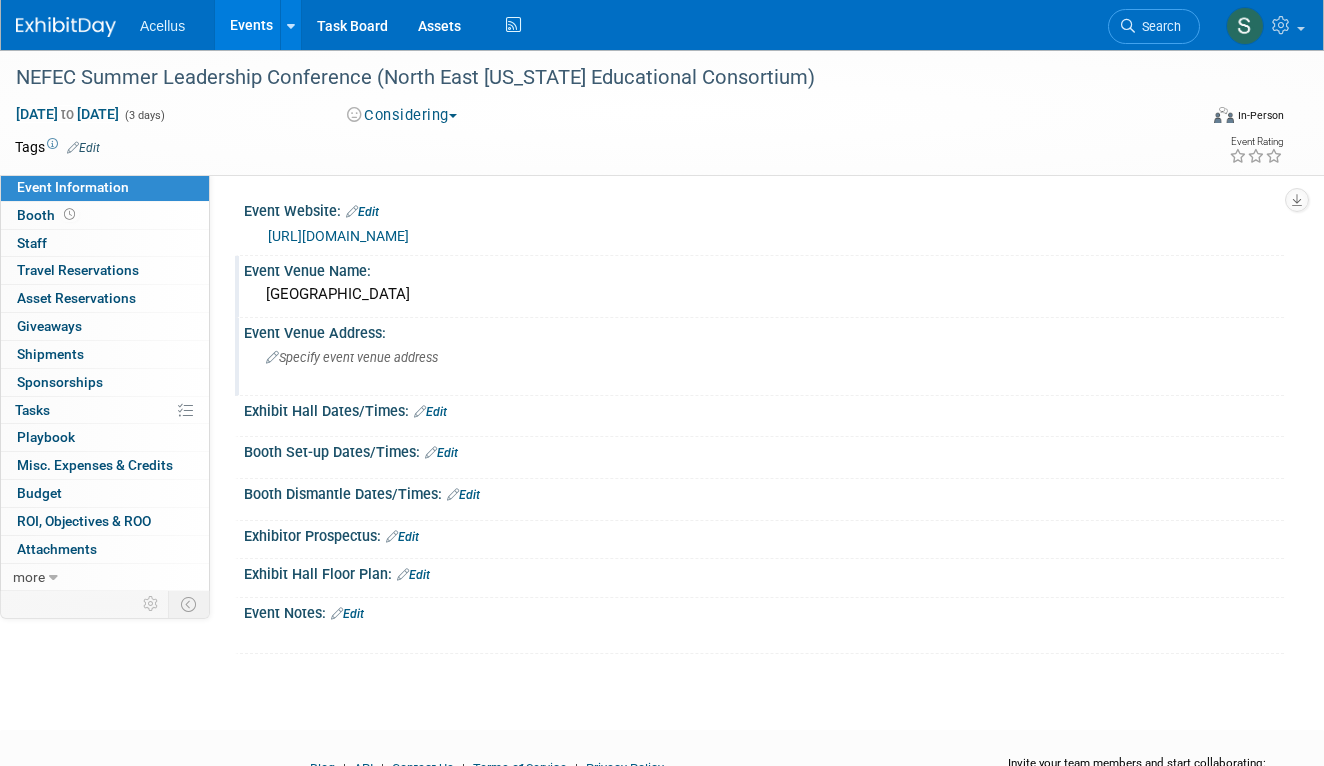 click on "Specify event venue address" at bounding box center [352, 357] 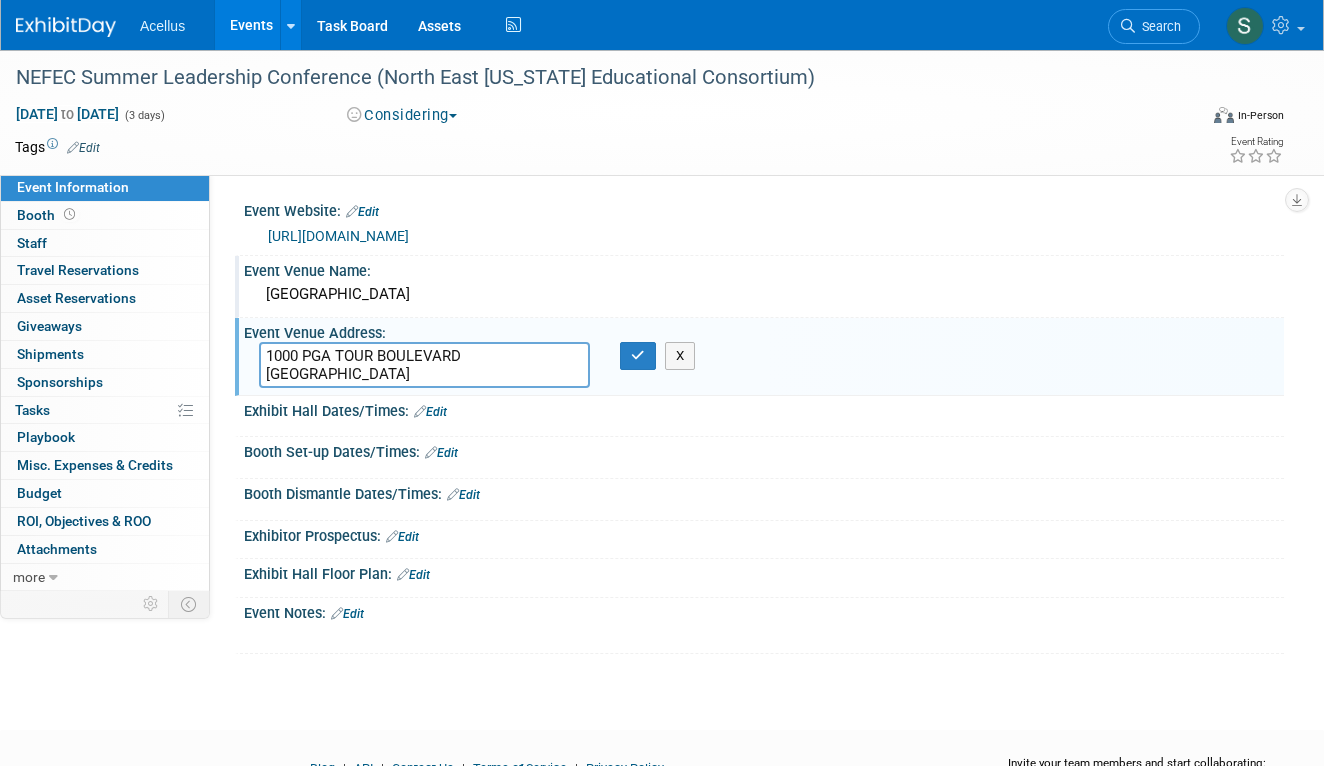 drag, startPoint x: 473, startPoint y: 353, endPoint x: 335, endPoint y: 353, distance: 138 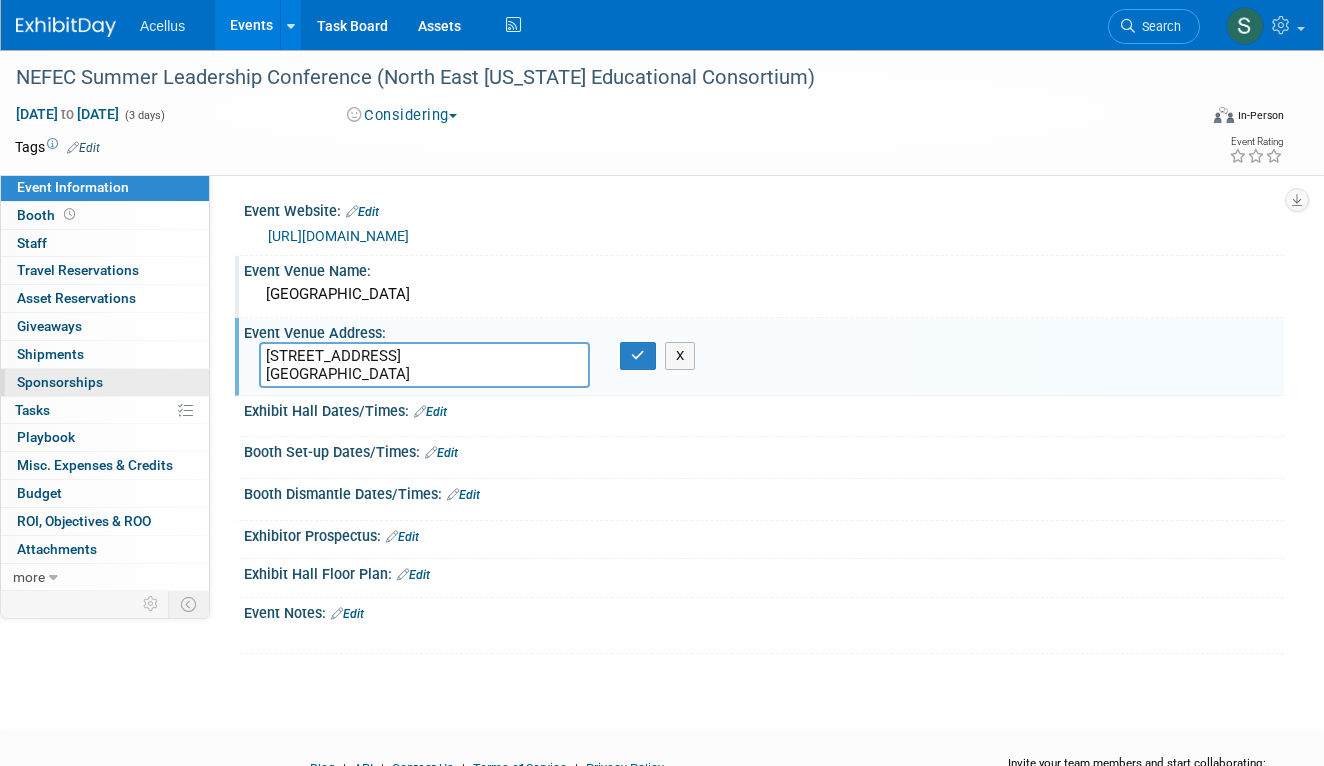 drag, startPoint x: 385, startPoint y: 369, endPoint x: 158, endPoint y: 378, distance: 227.17834 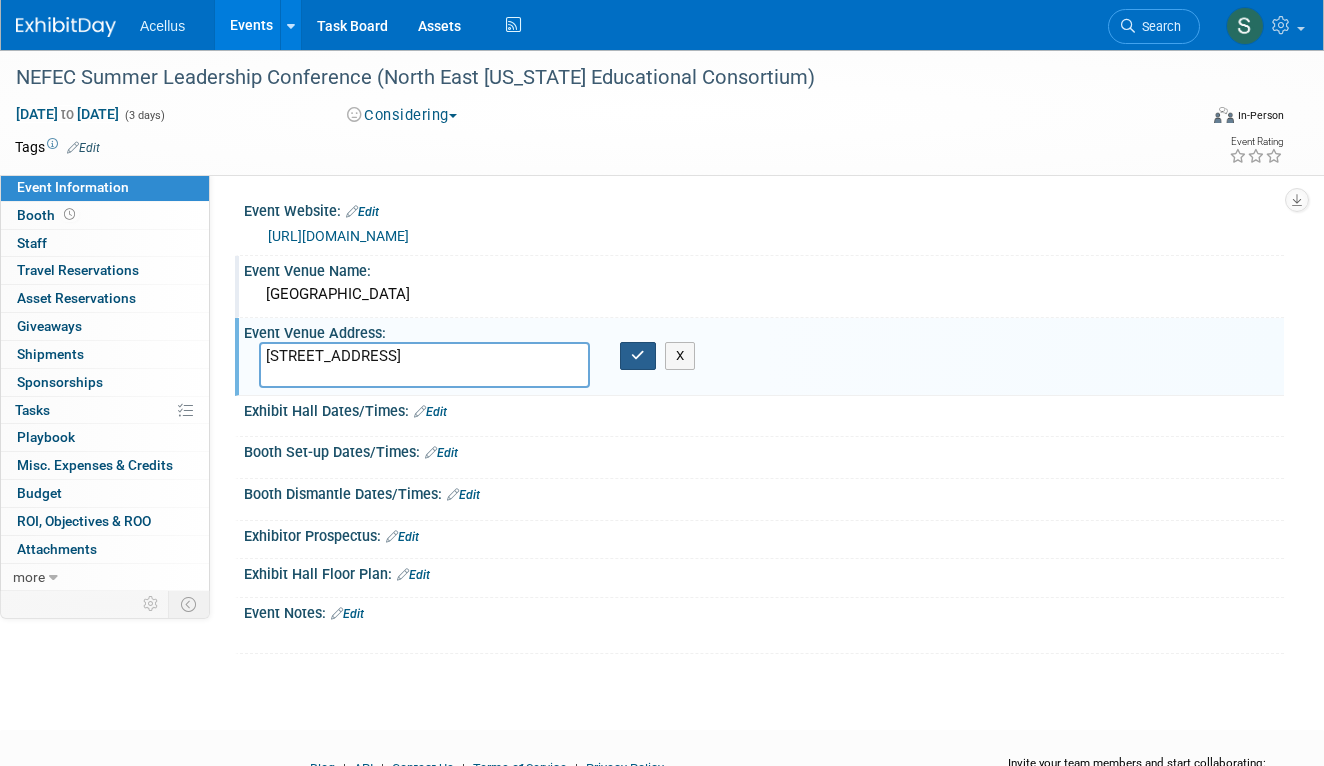 type on "1000 PGA Tour Blvd., Point Vedra, FL
32082" 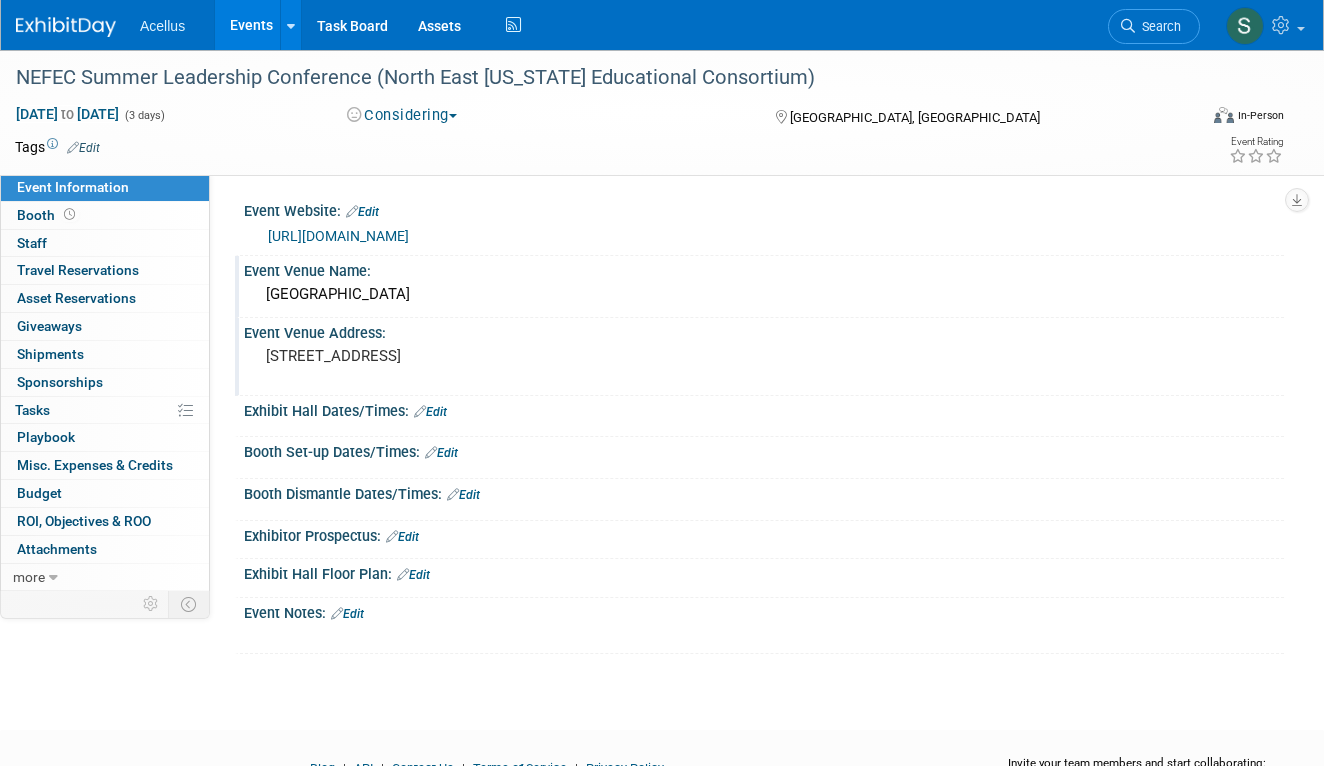 click on "1000 PGA Tour Blvd., Point Vedra, FL
32082" at bounding box center [460, 356] 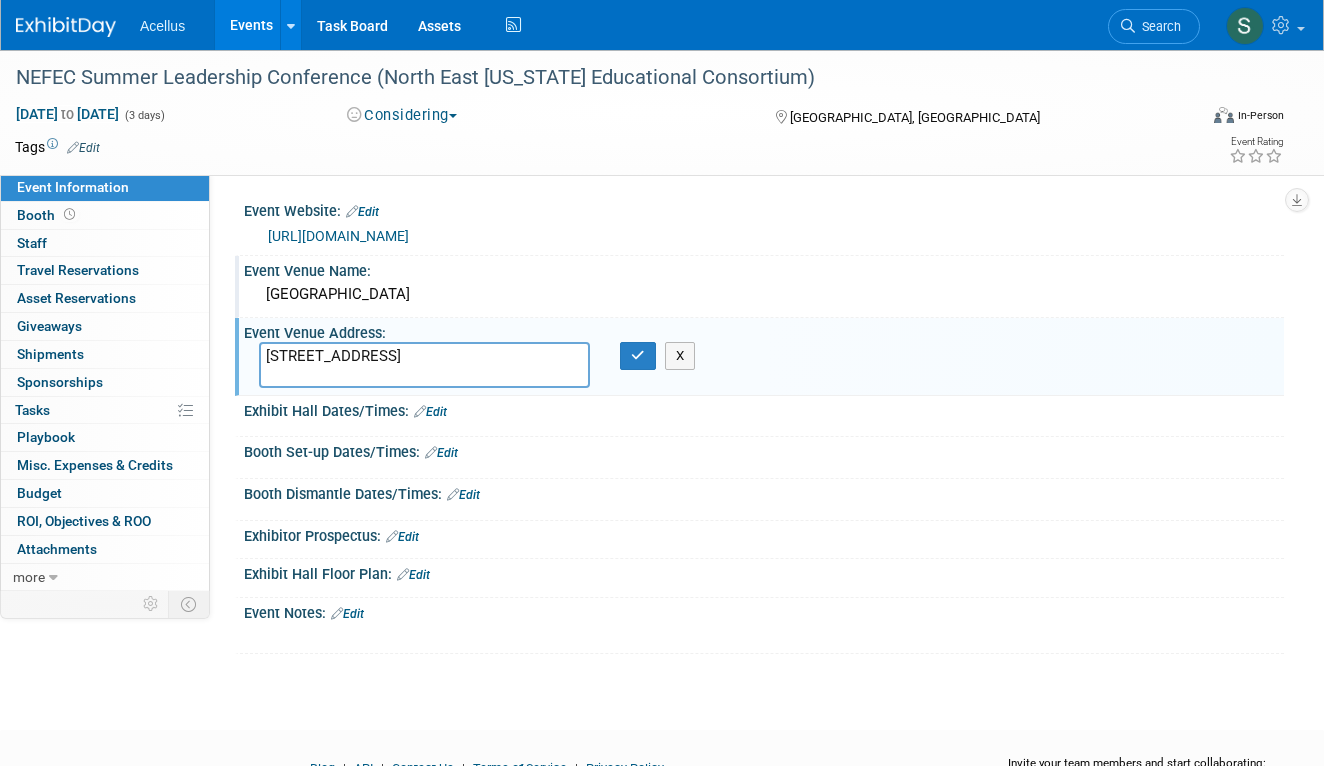 drag, startPoint x: 421, startPoint y: 379, endPoint x: 243, endPoint y: 341, distance: 182.01099 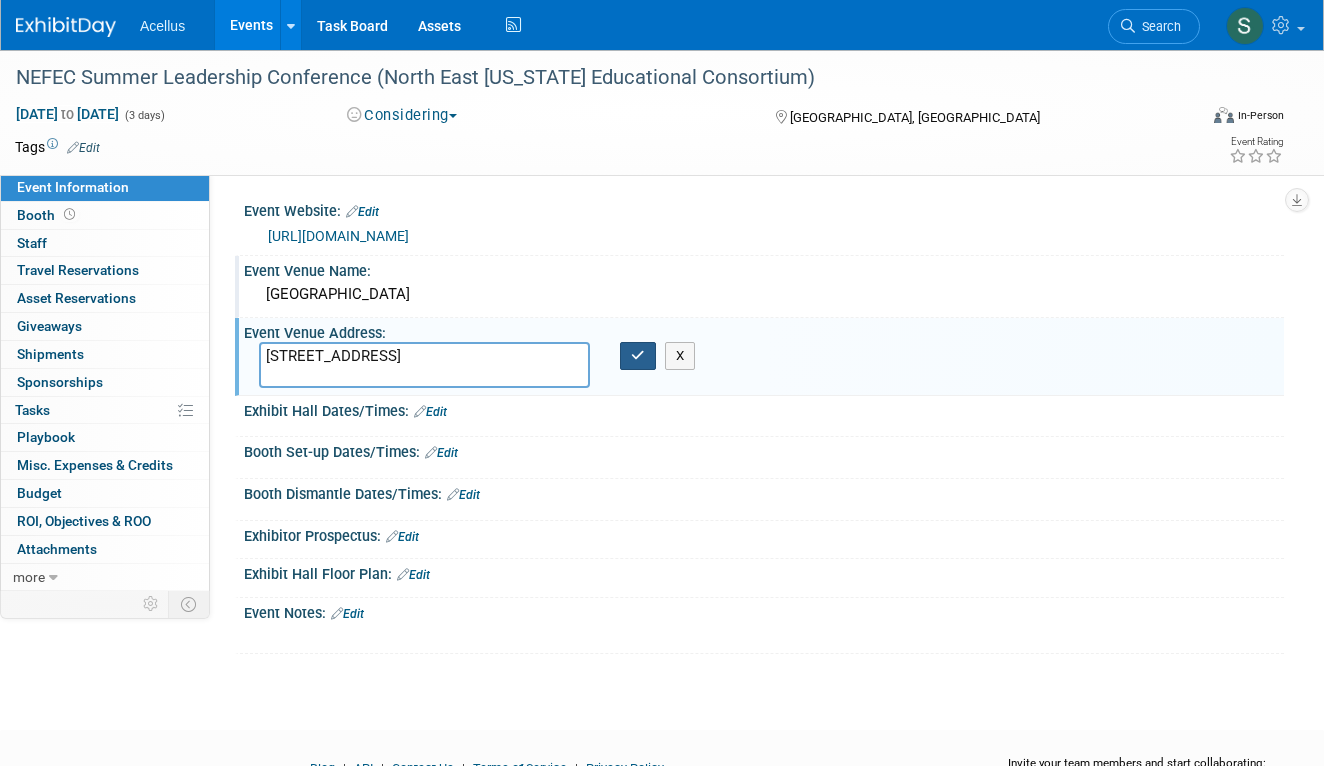 type on "1000 Tournament Players Club Blvd,
Ponte Vedra Beach, FL 32082" 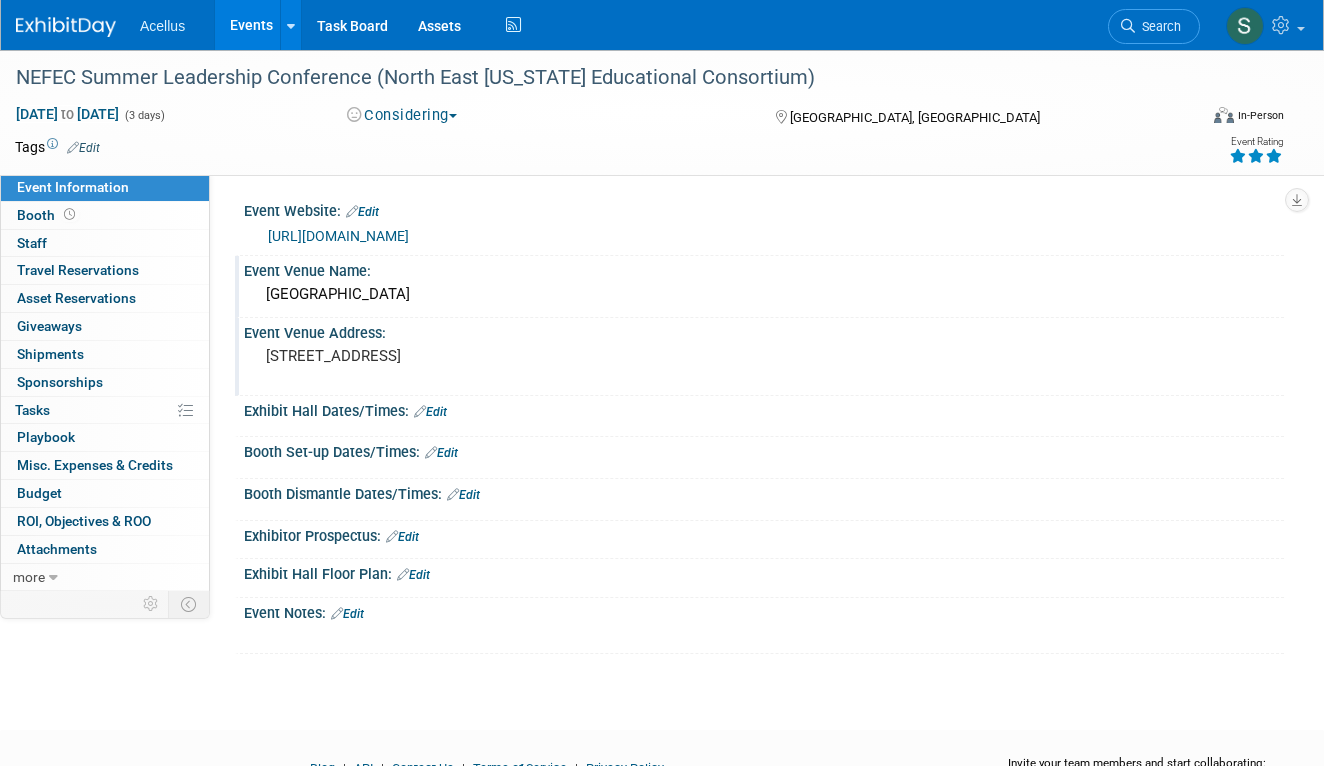 click at bounding box center [1274, 156] 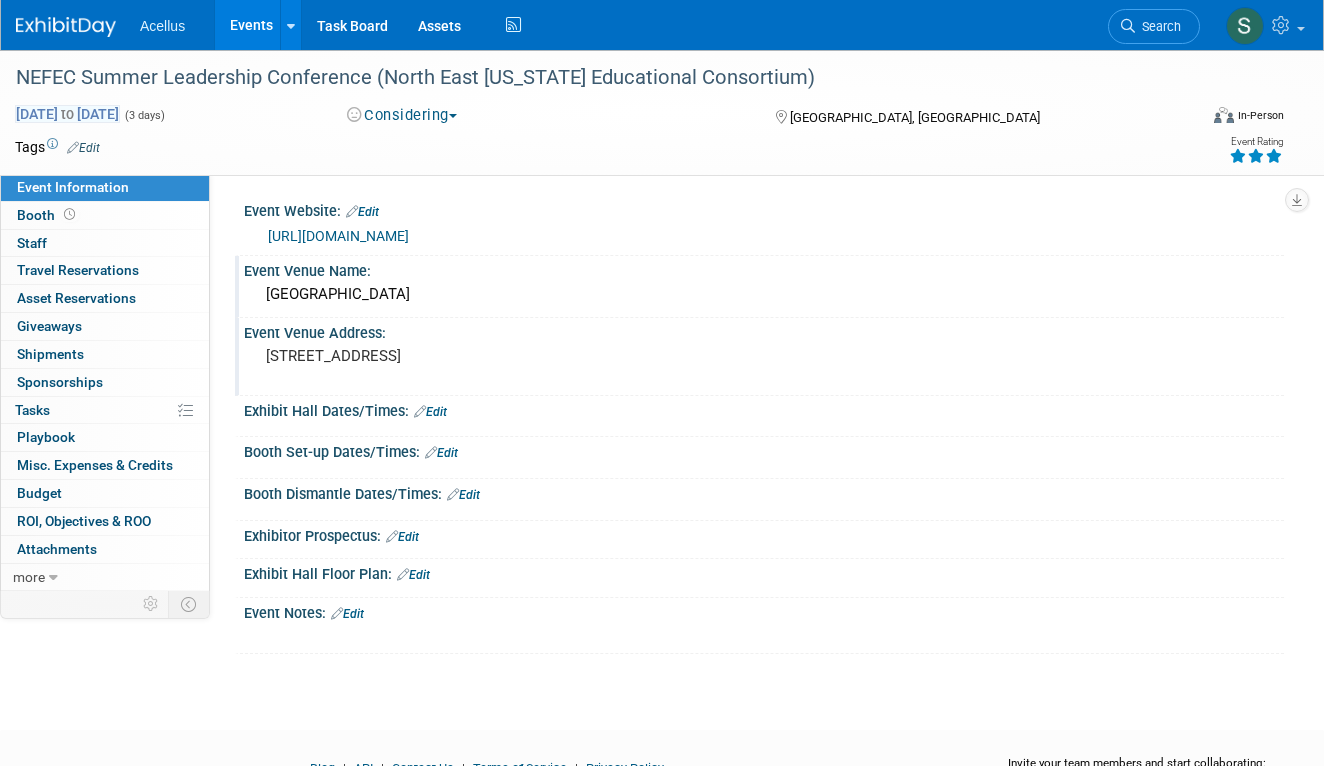 click on "Jul 21, 2025  to  Jul 23, 2025" at bounding box center (67, 114) 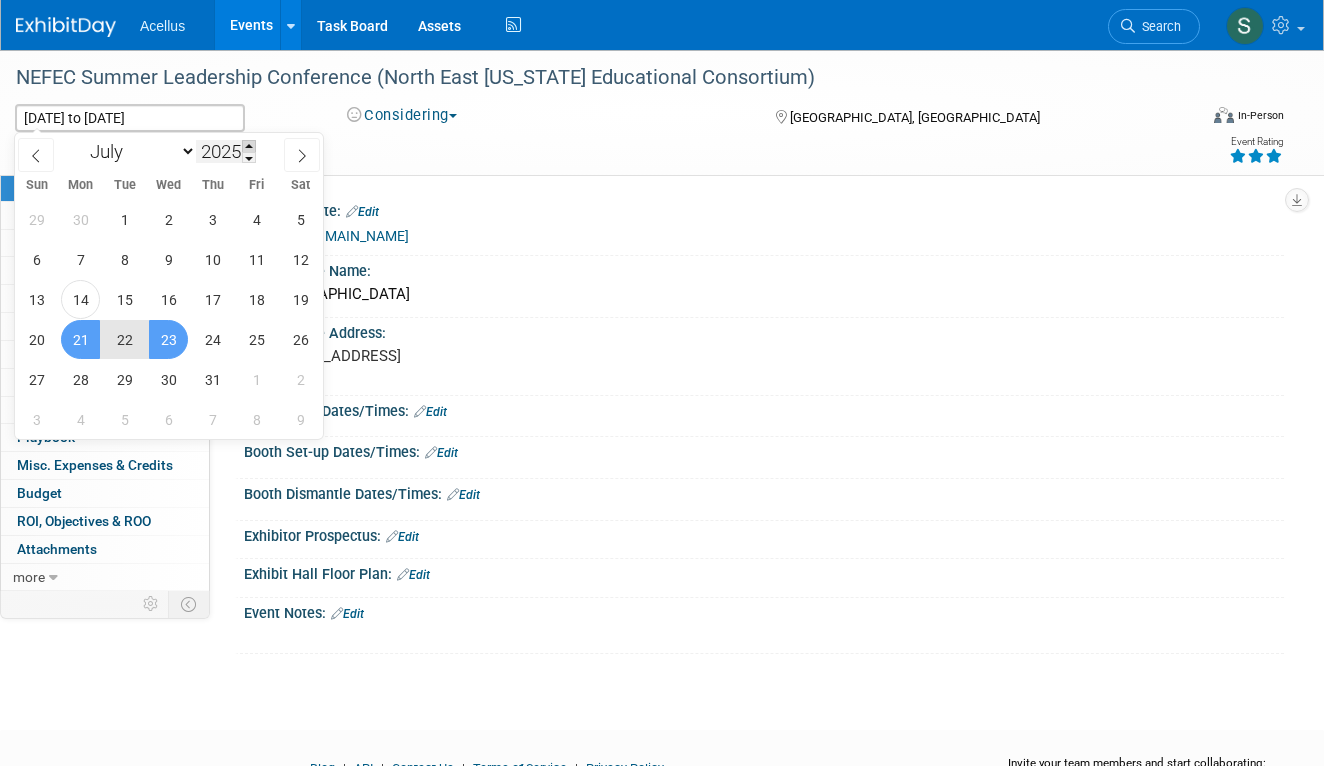 click at bounding box center (249, 146) 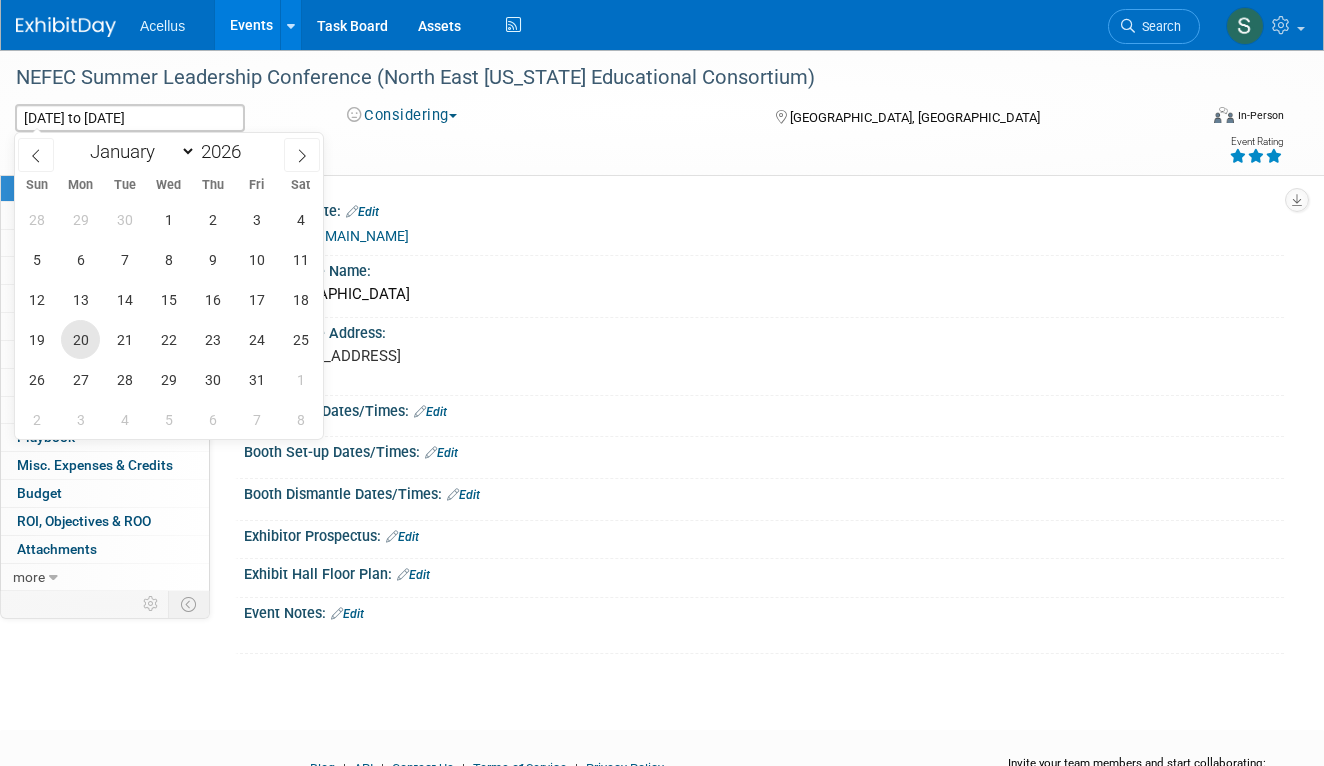 click on "20" at bounding box center [80, 339] 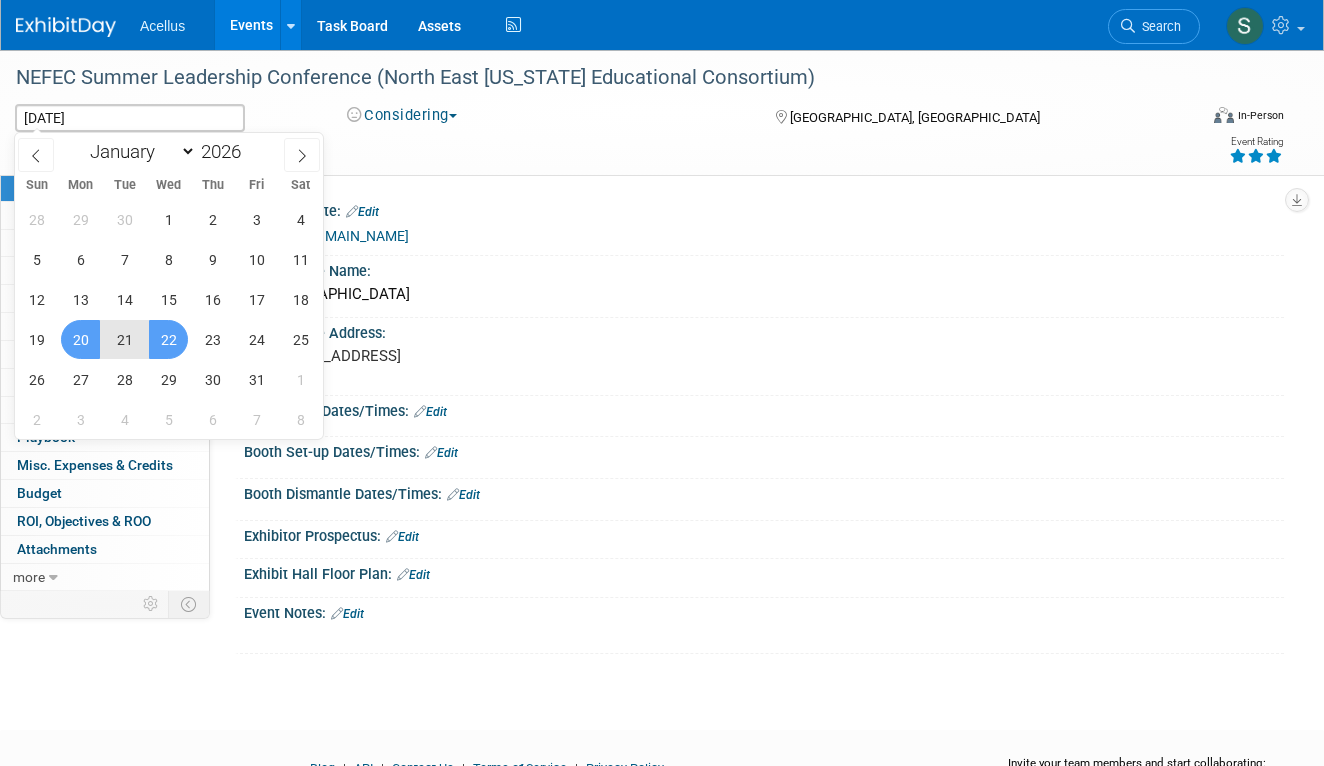click on "22" at bounding box center (168, 339) 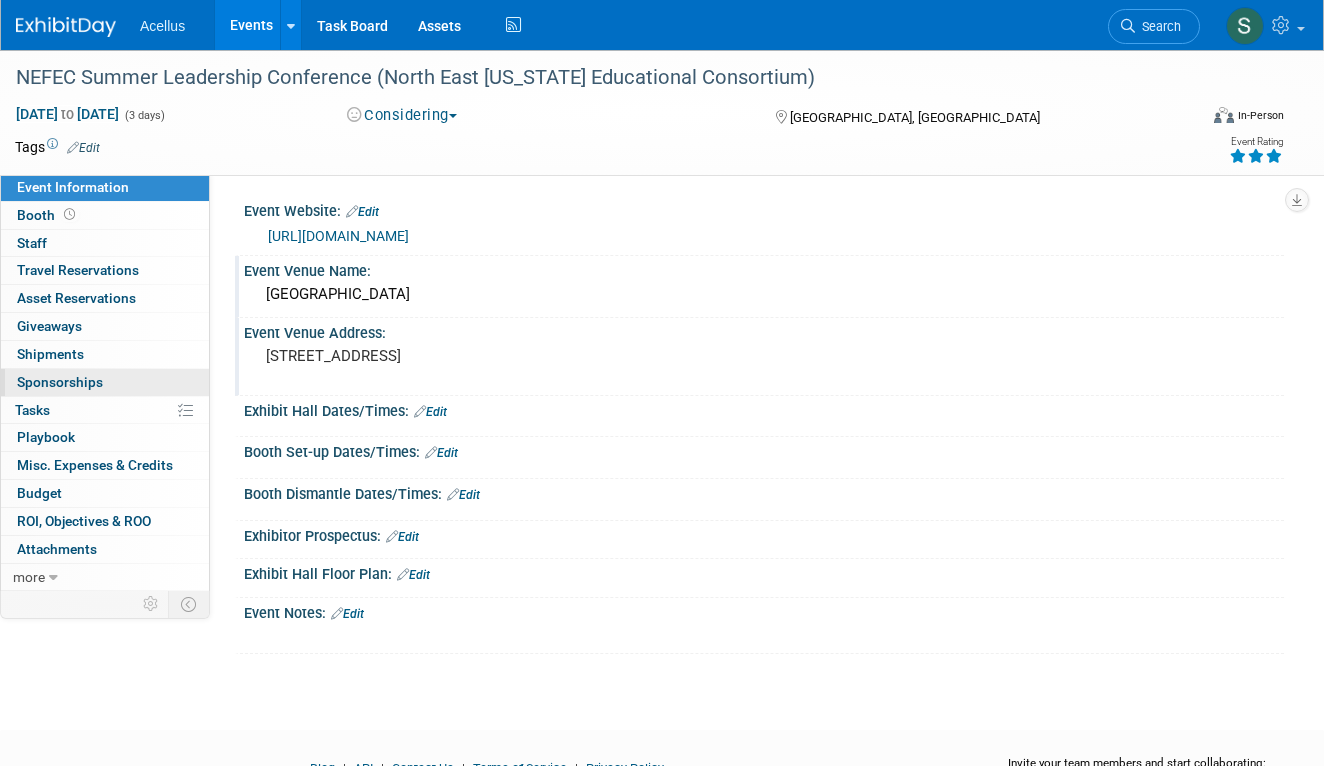 click on "0
Sponsorships 0" at bounding box center [105, 382] 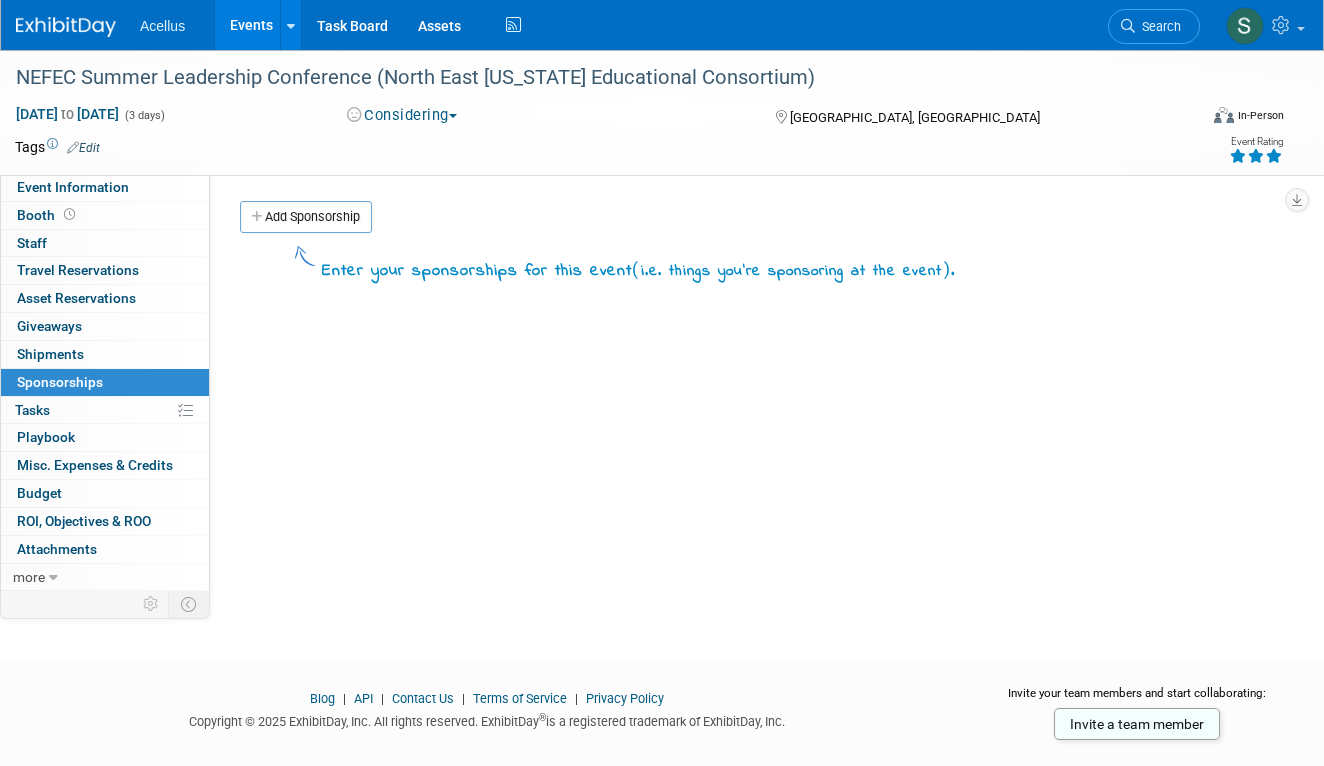 click on "Events" at bounding box center [251, 25] 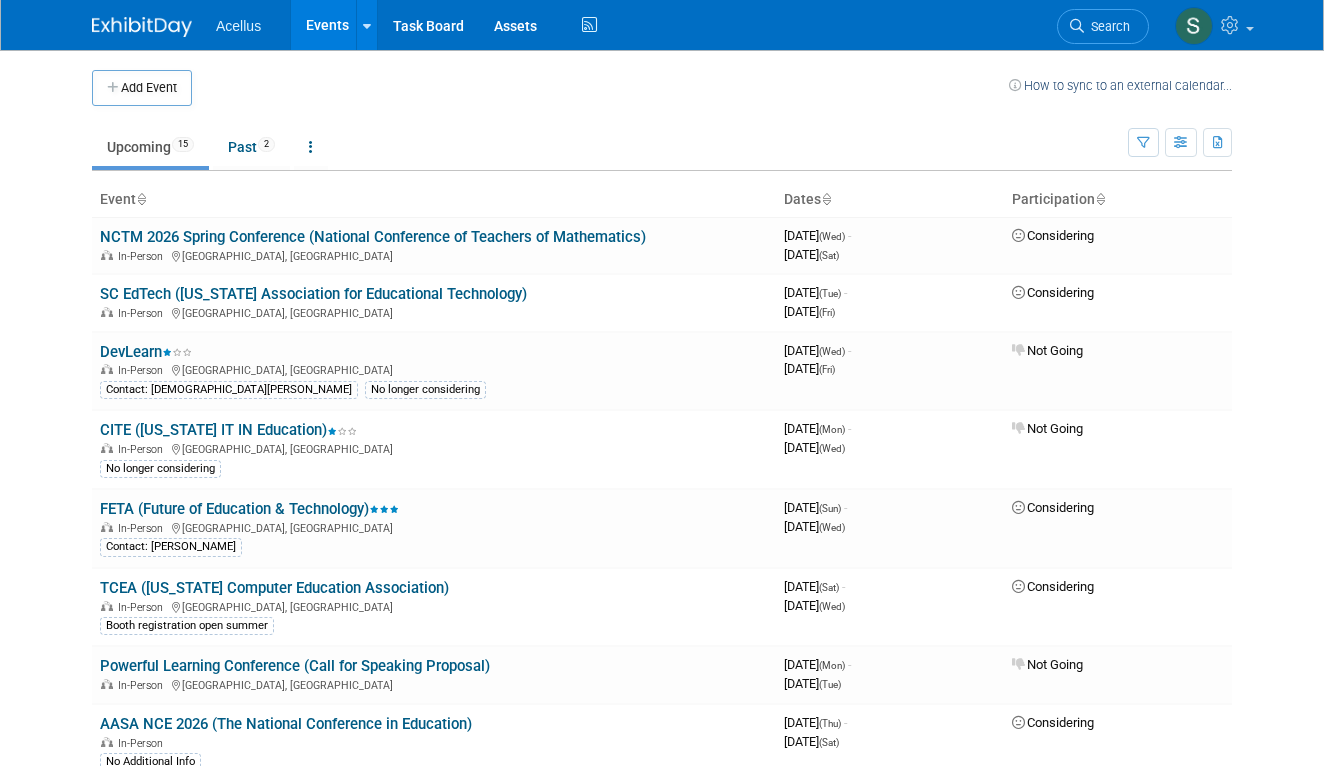 scroll, scrollTop: 0, scrollLeft: 0, axis: both 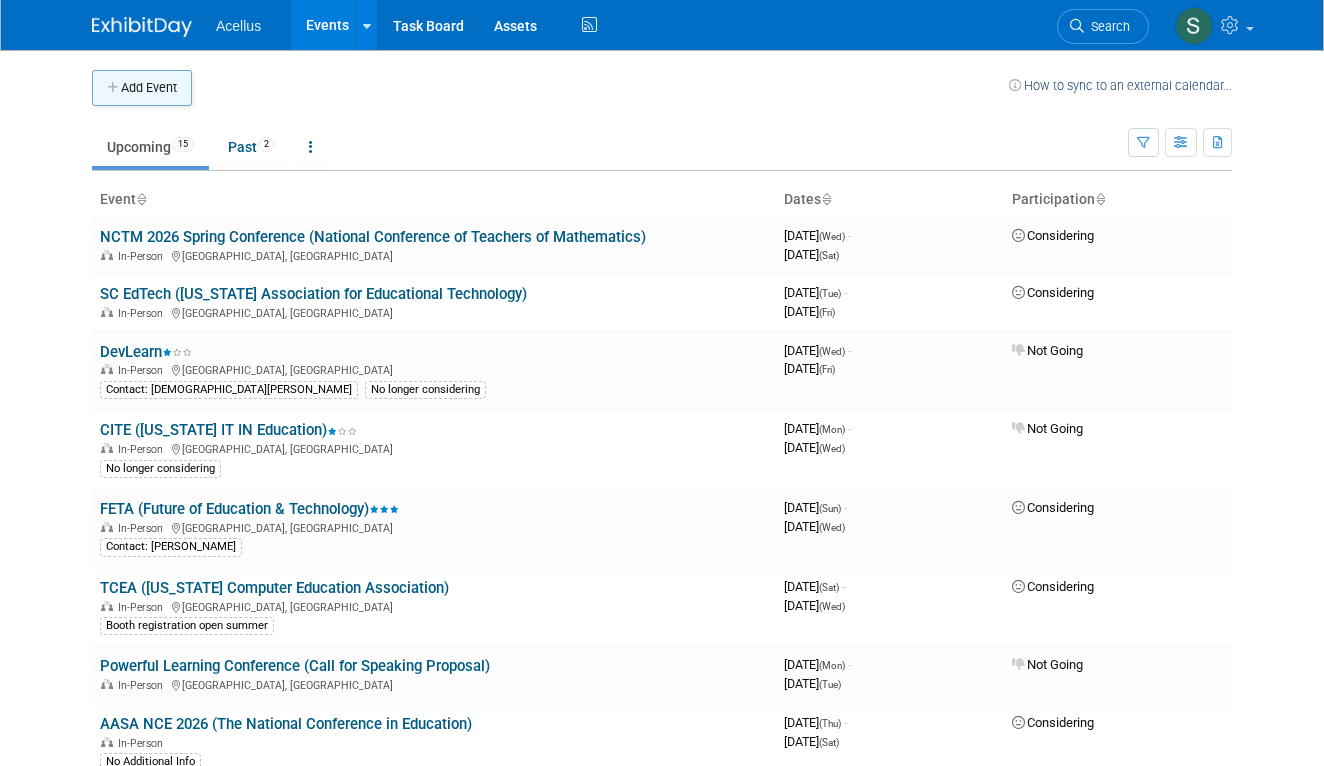 click on "Add Event" at bounding box center [142, 88] 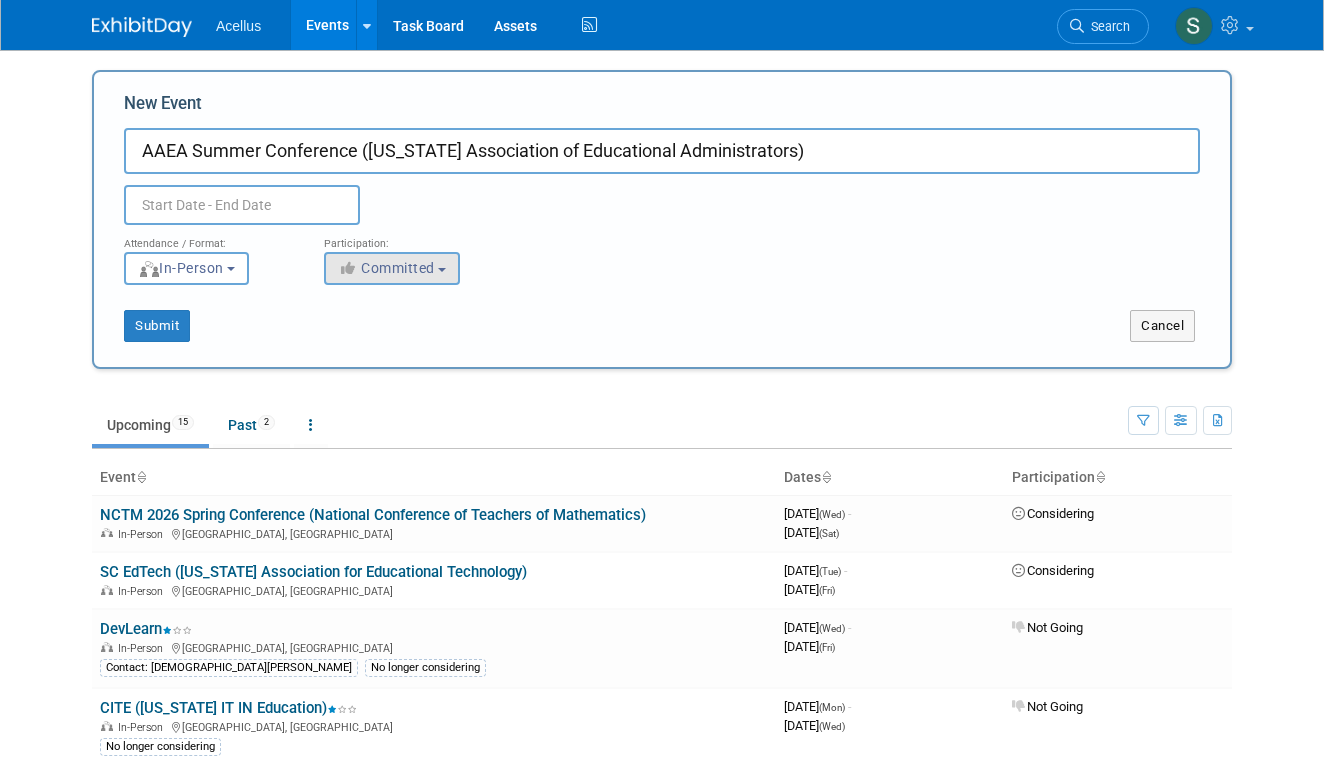 type on "AAEA Summer Conference (Arkansas Association of Educational Administrators)" 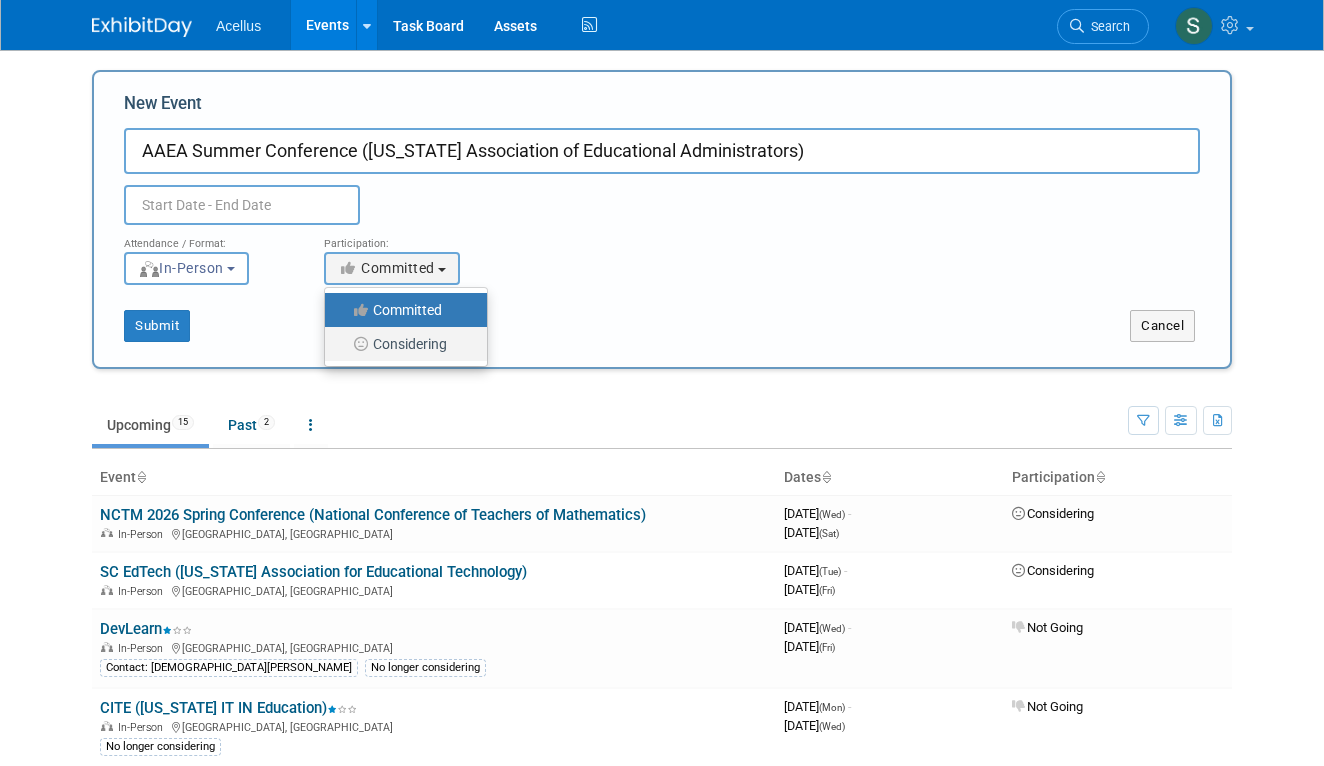 click on "Considering" at bounding box center [401, 344] 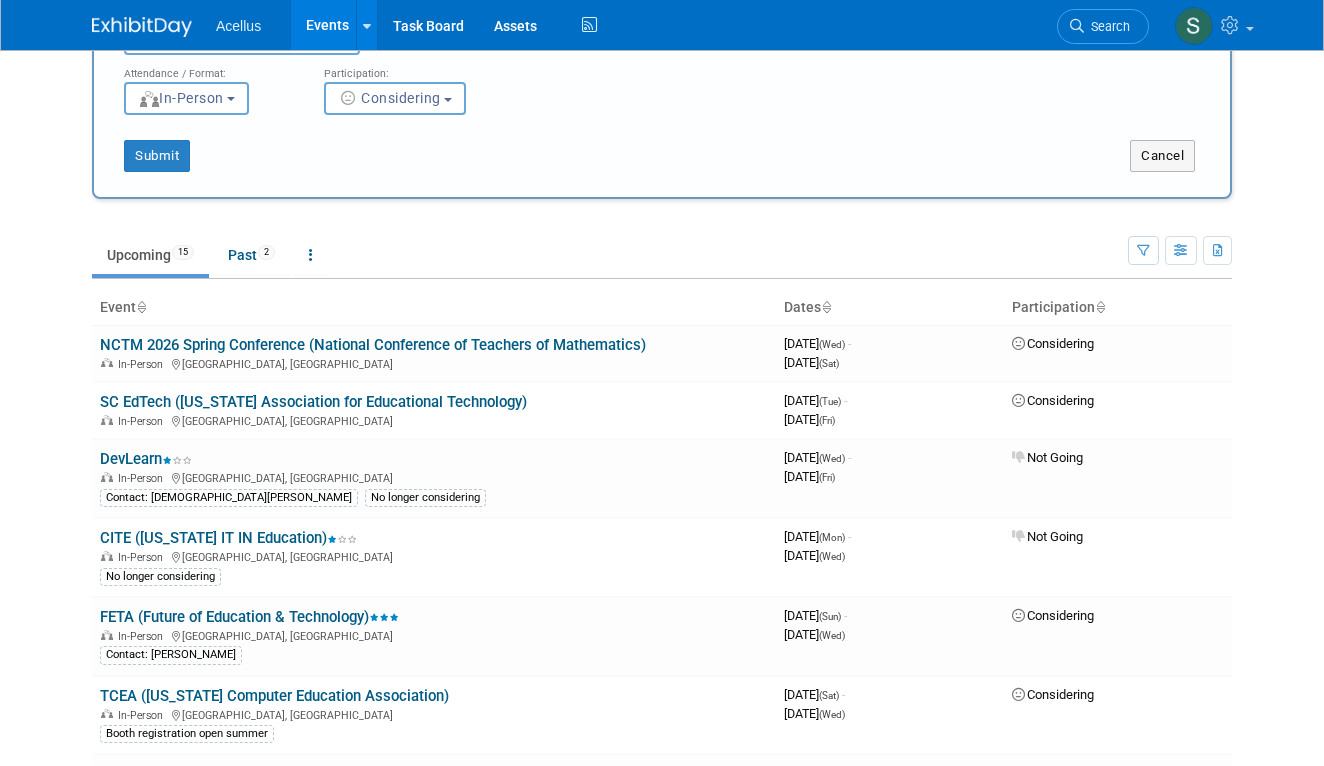scroll, scrollTop: 170, scrollLeft: 0, axis: vertical 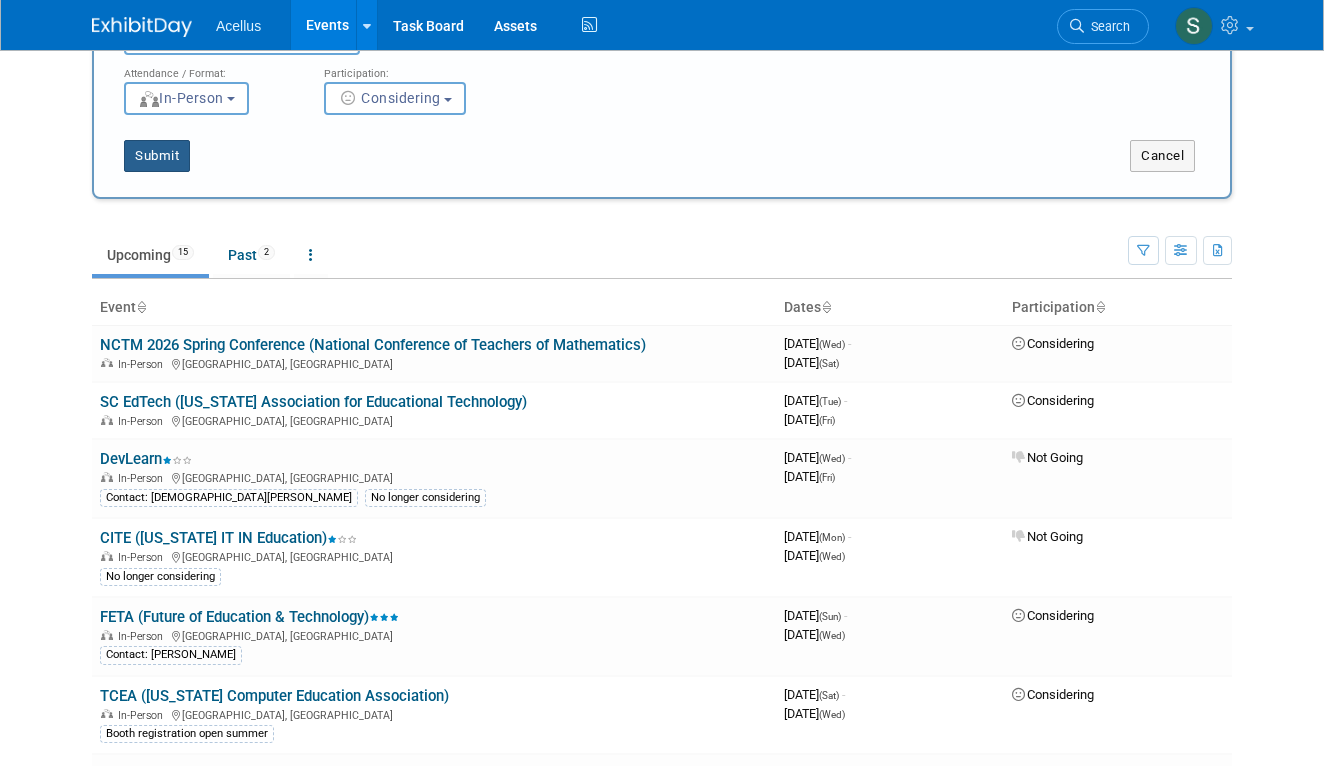 click on "Submit" at bounding box center [157, 156] 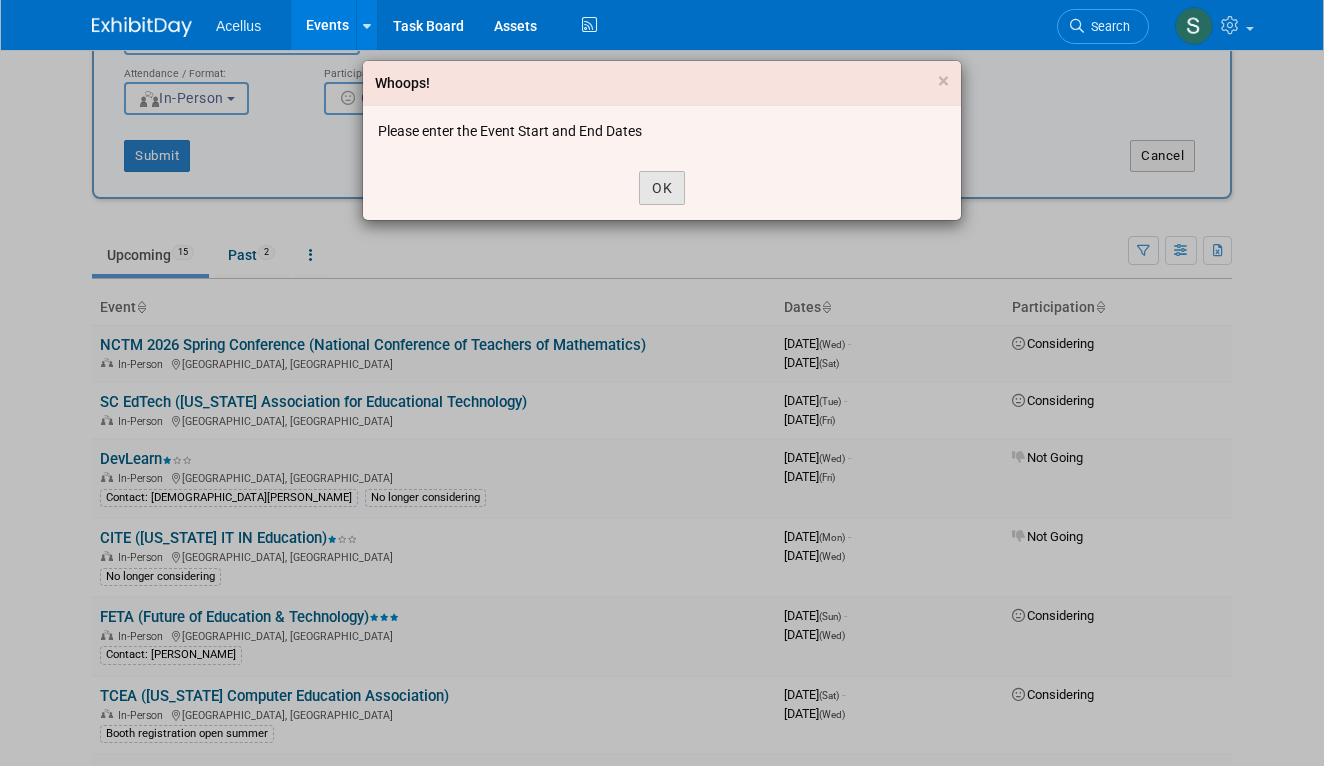 click on "OK" at bounding box center [662, 188] 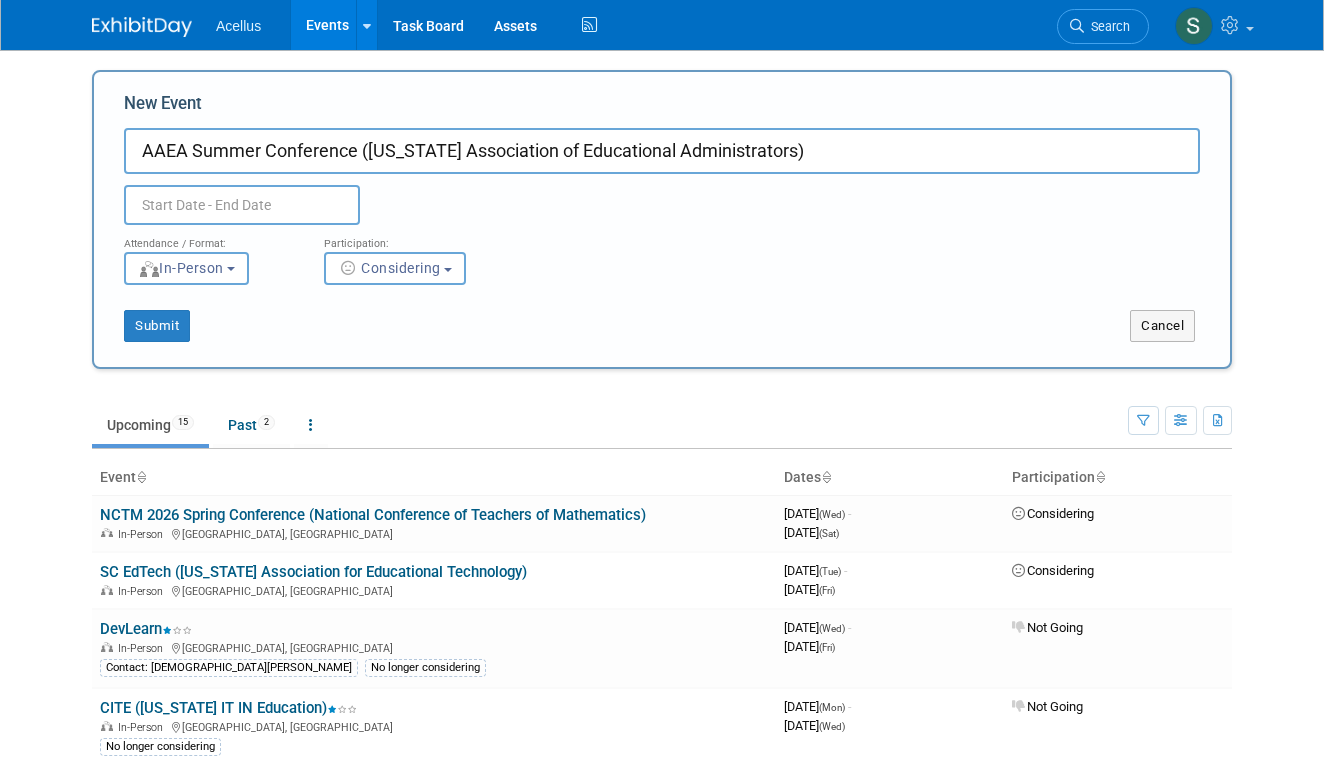 scroll, scrollTop: 0, scrollLeft: 0, axis: both 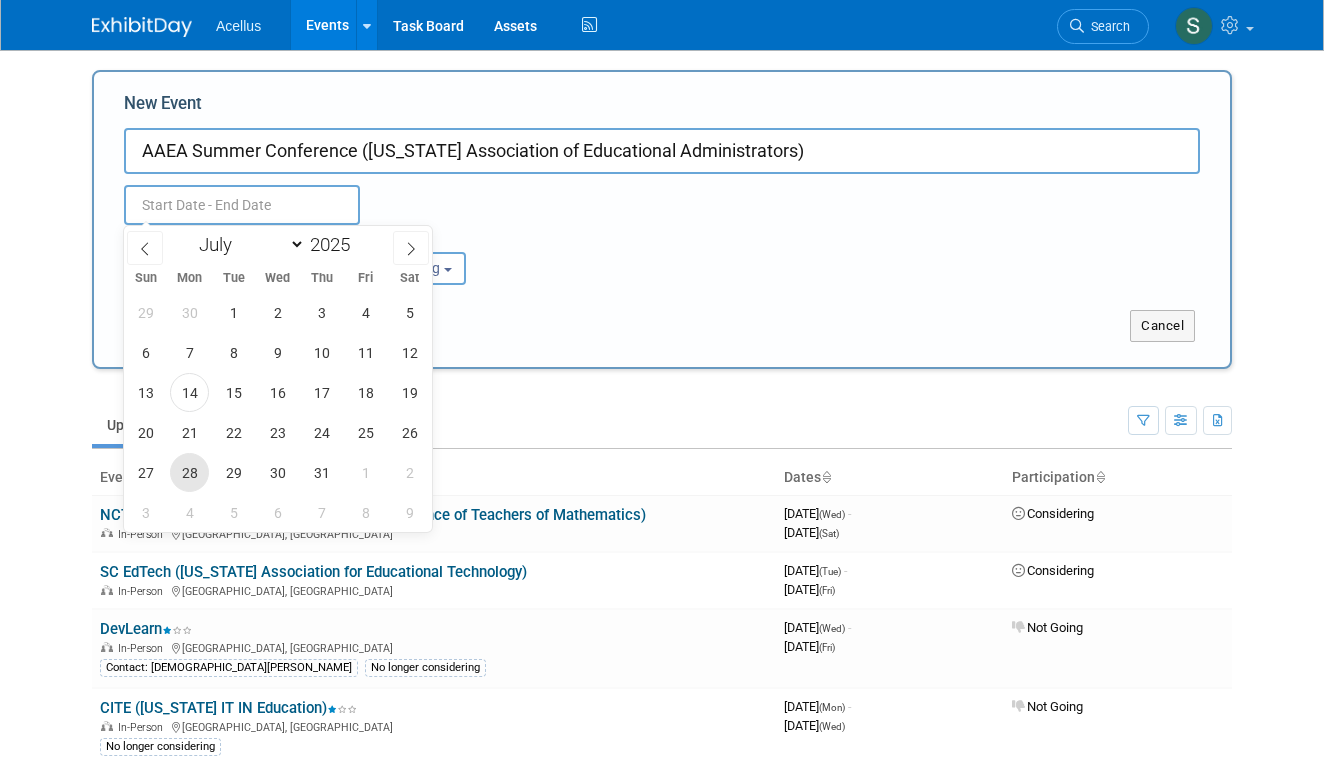 click on "28" at bounding box center [189, 472] 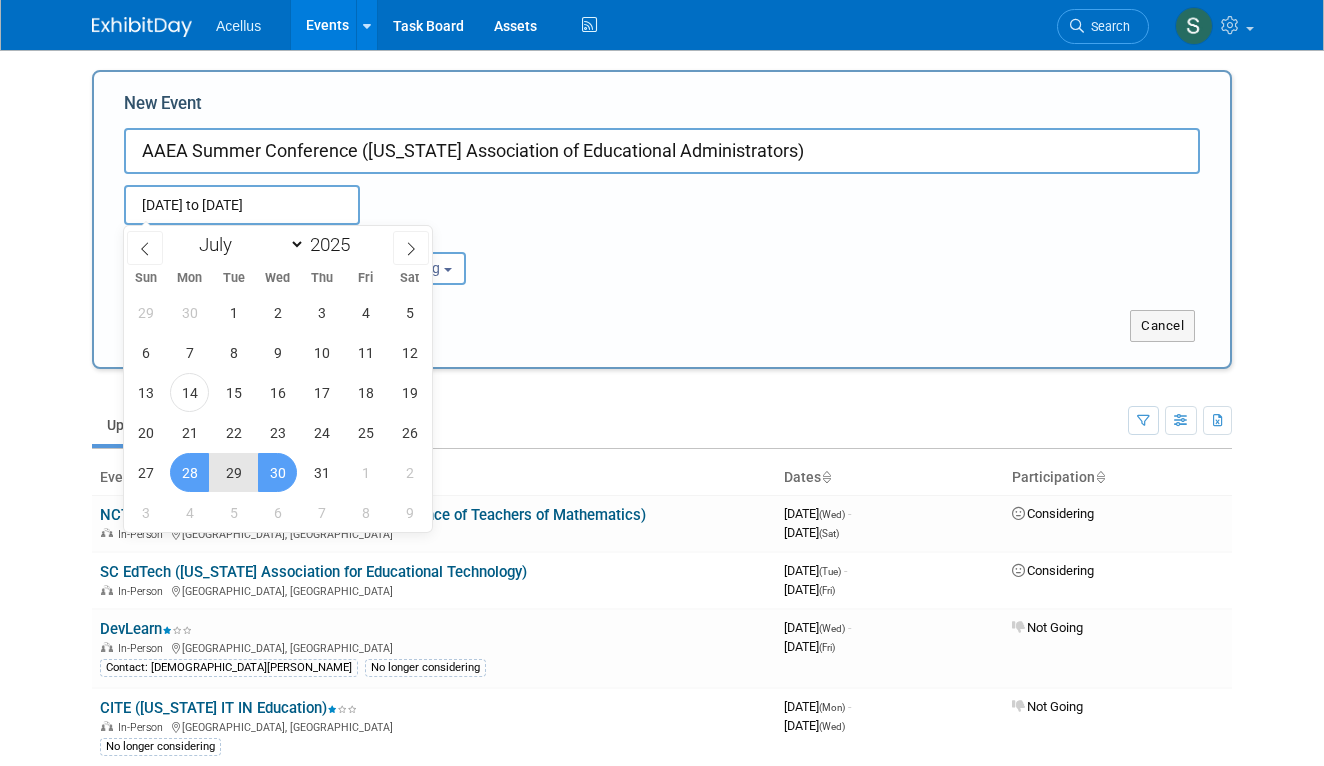 click on "30" at bounding box center (277, 472) 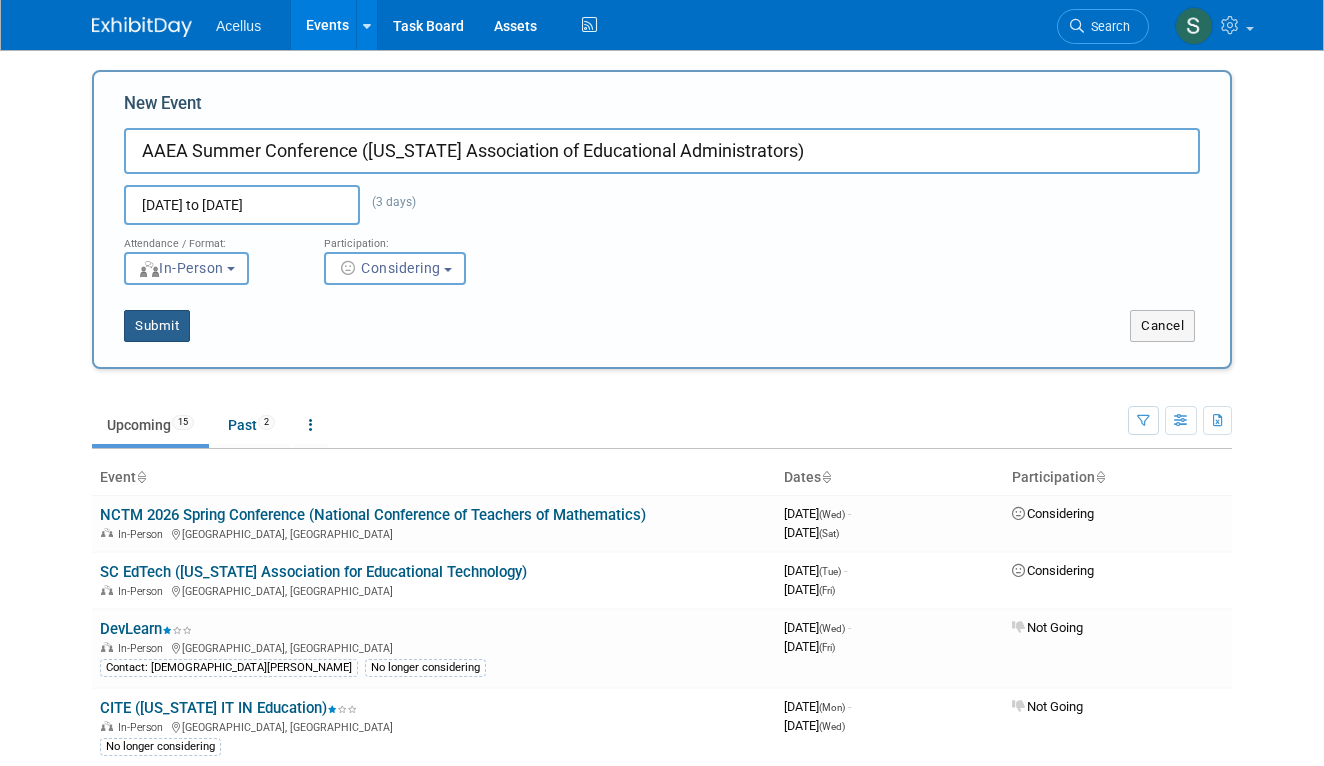 click on "Submit" at bounding box center (157, 326) 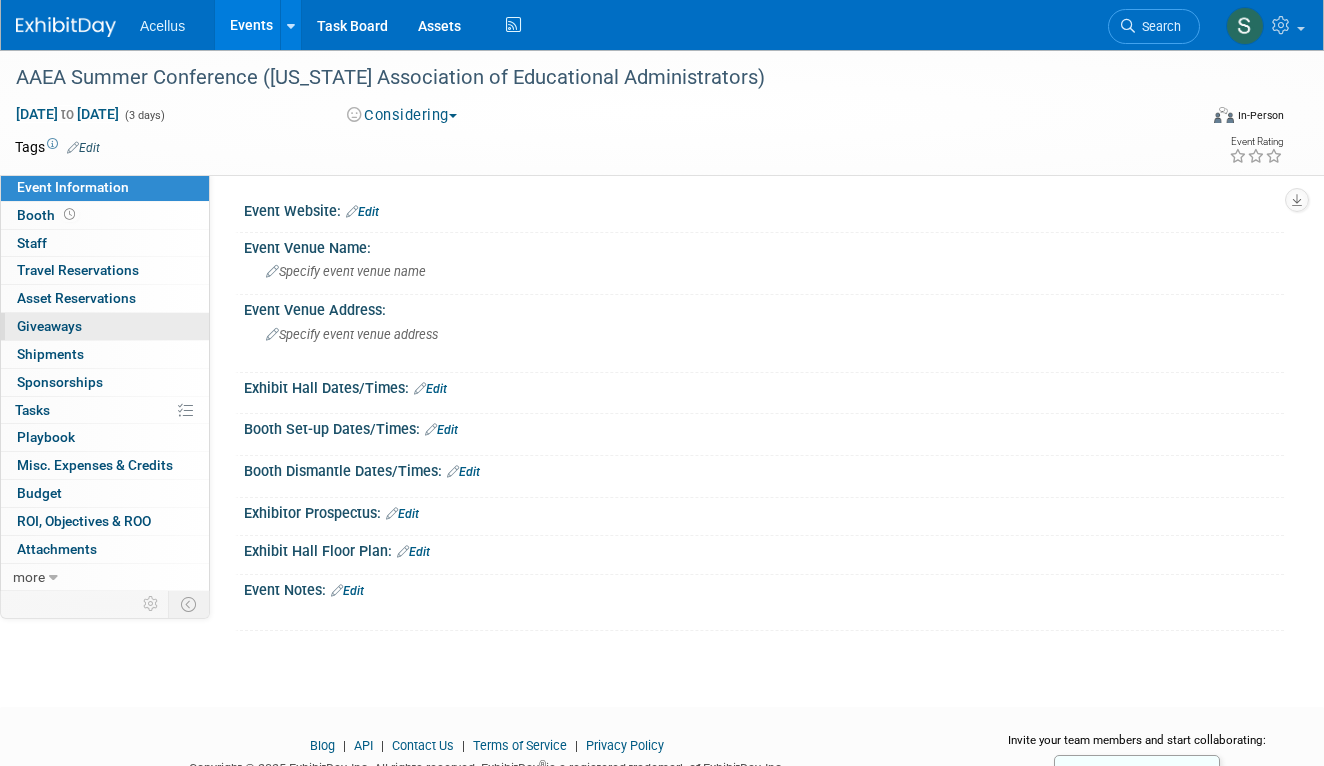 scroll, scrollTop: 0, scrollLeft: 0, axis: both 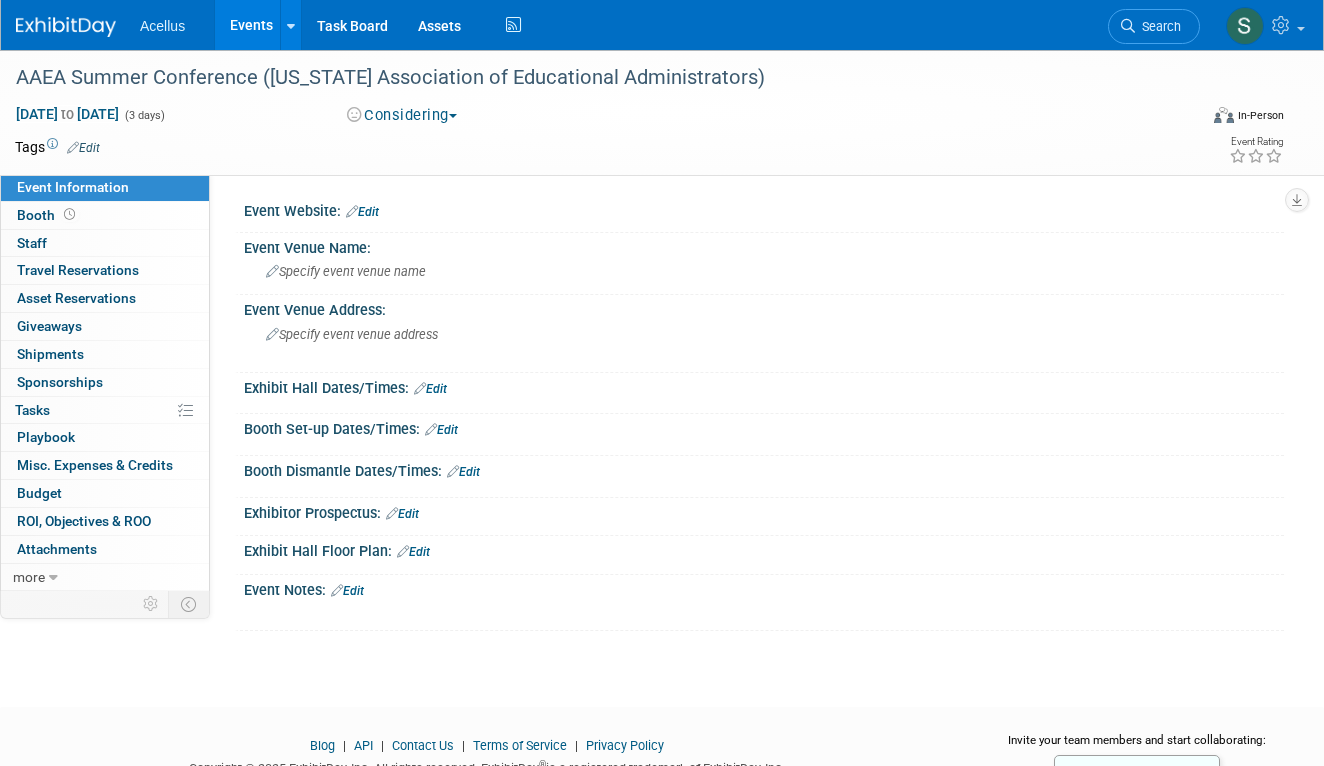 click on "Events" at bounding box center [251, 25] 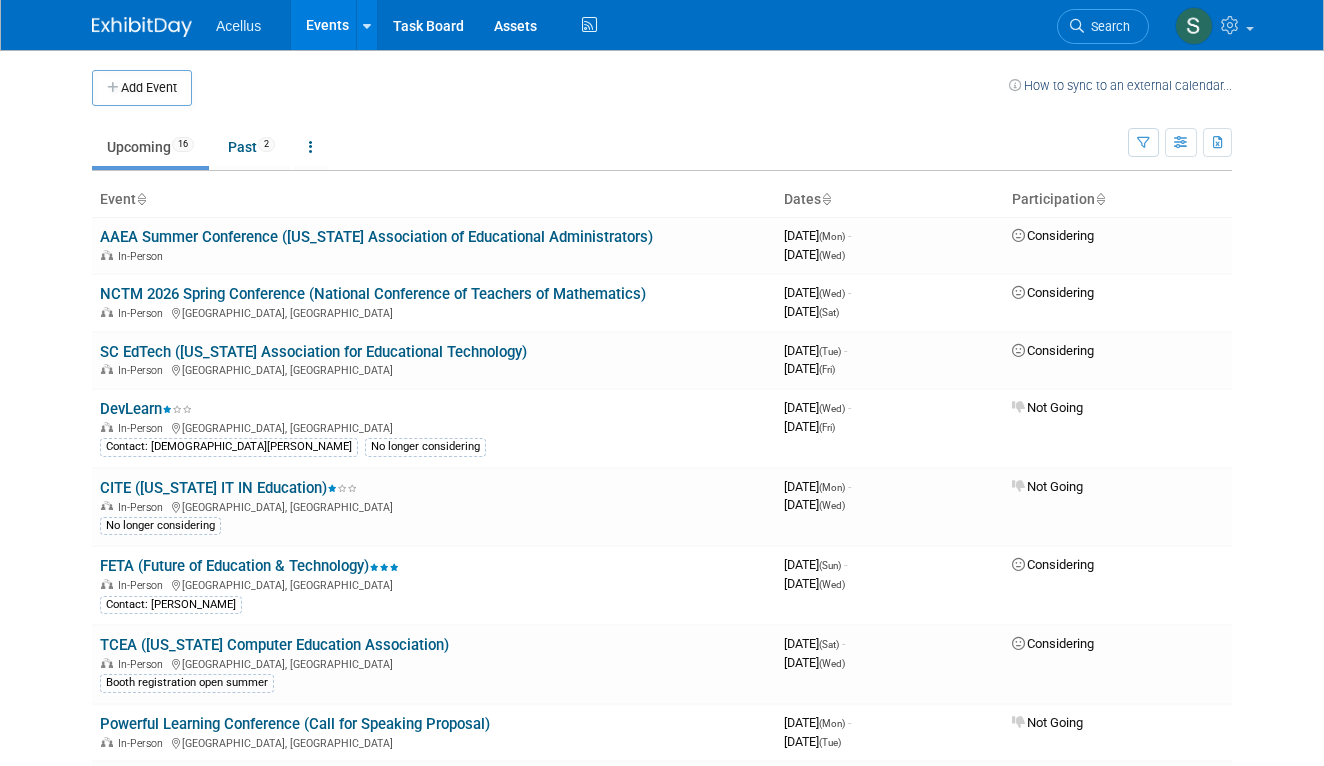 scroll, scrollTop: 0, scrollLeft: 0, axis: both 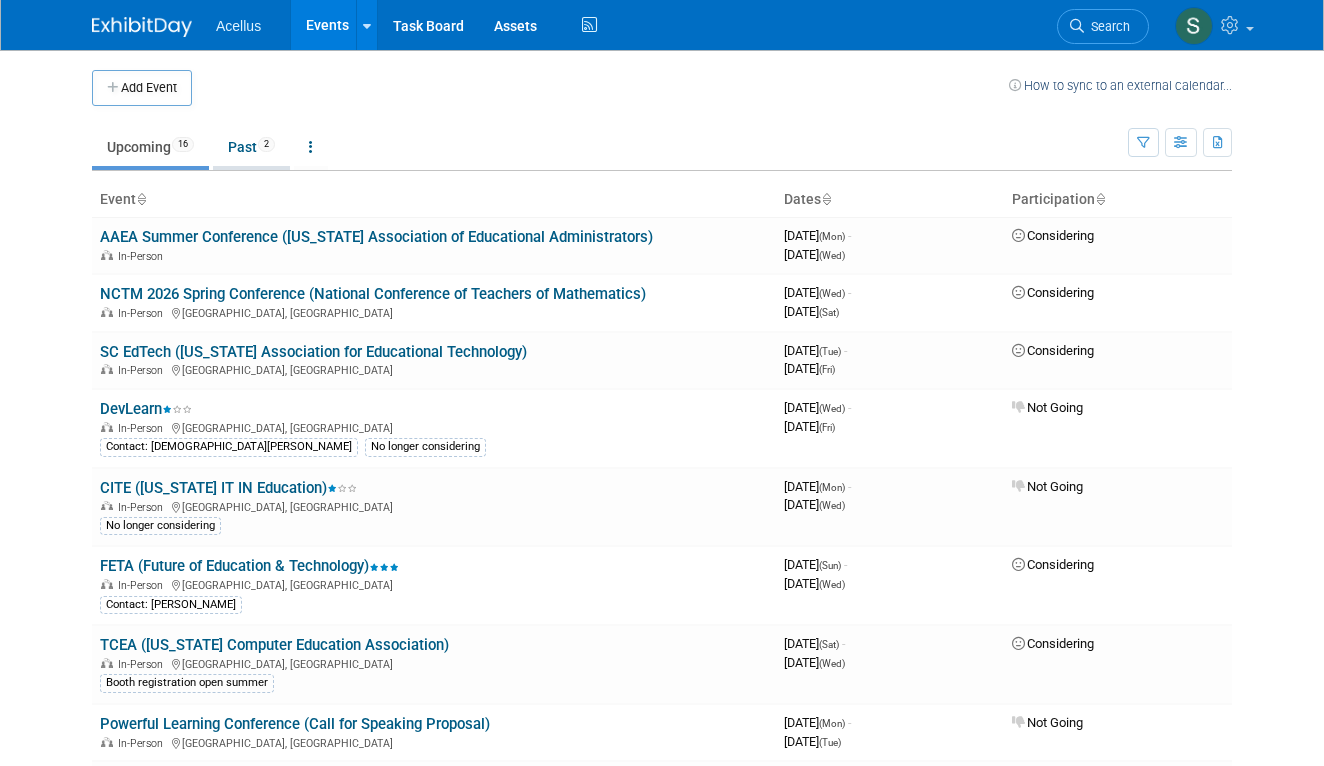 click on "Past
2" at bounding box center [251, 147] 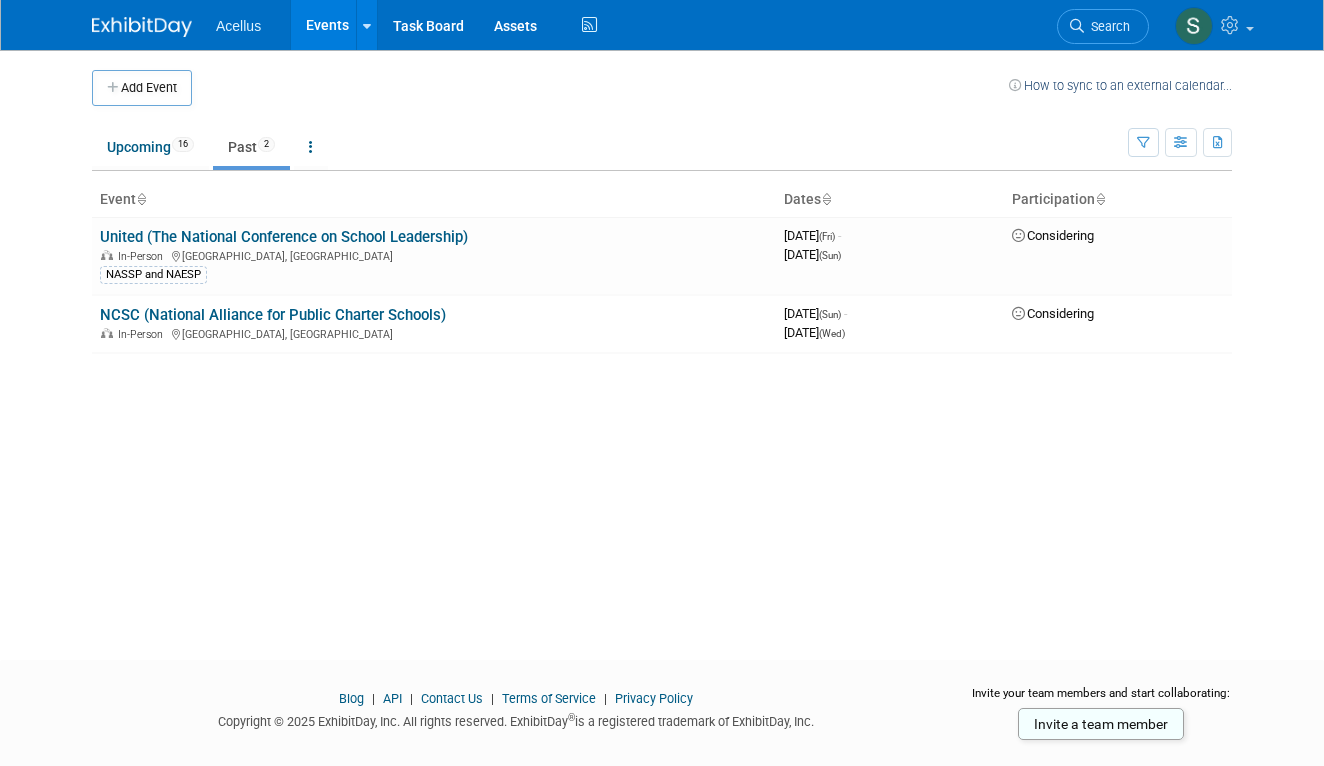 scroll, scrollTop: 0, scrollLeft: 0, axis: both 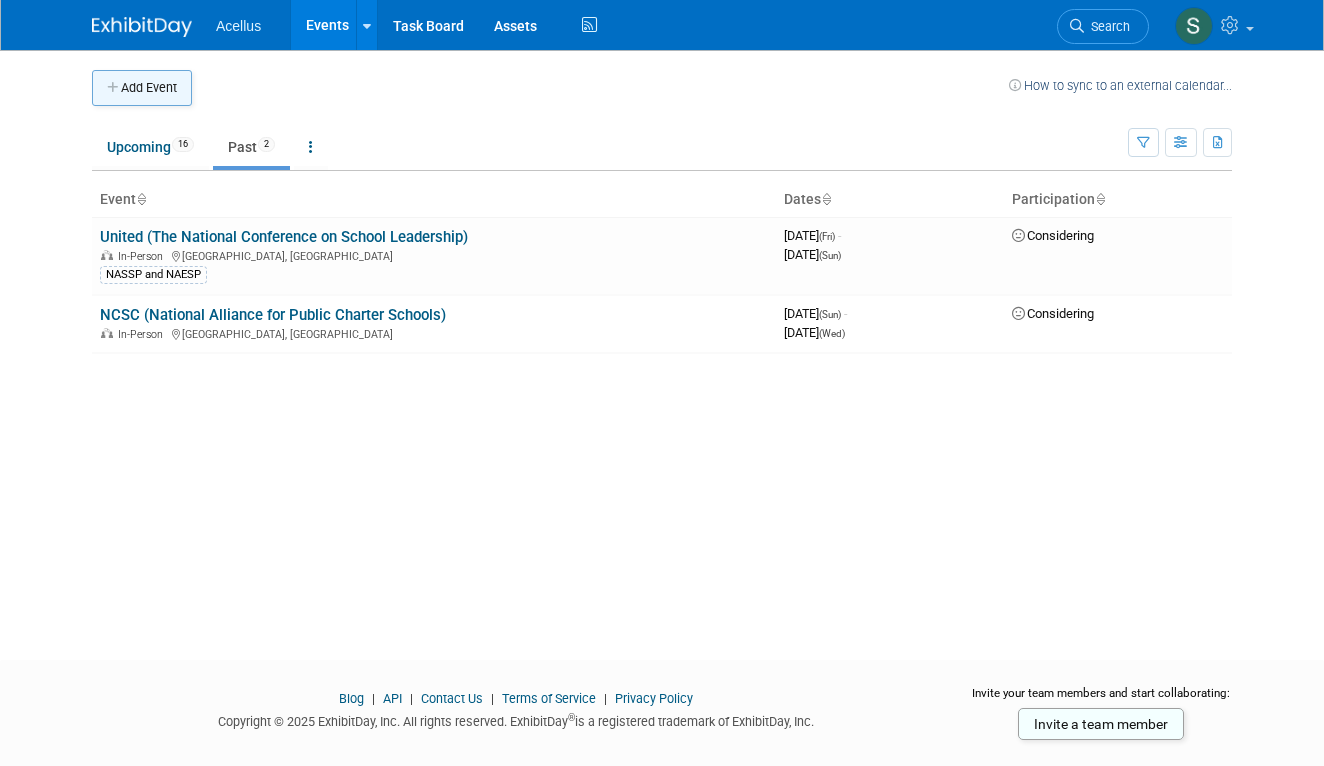 click on "Add Event" at bounding box center [142, 88] 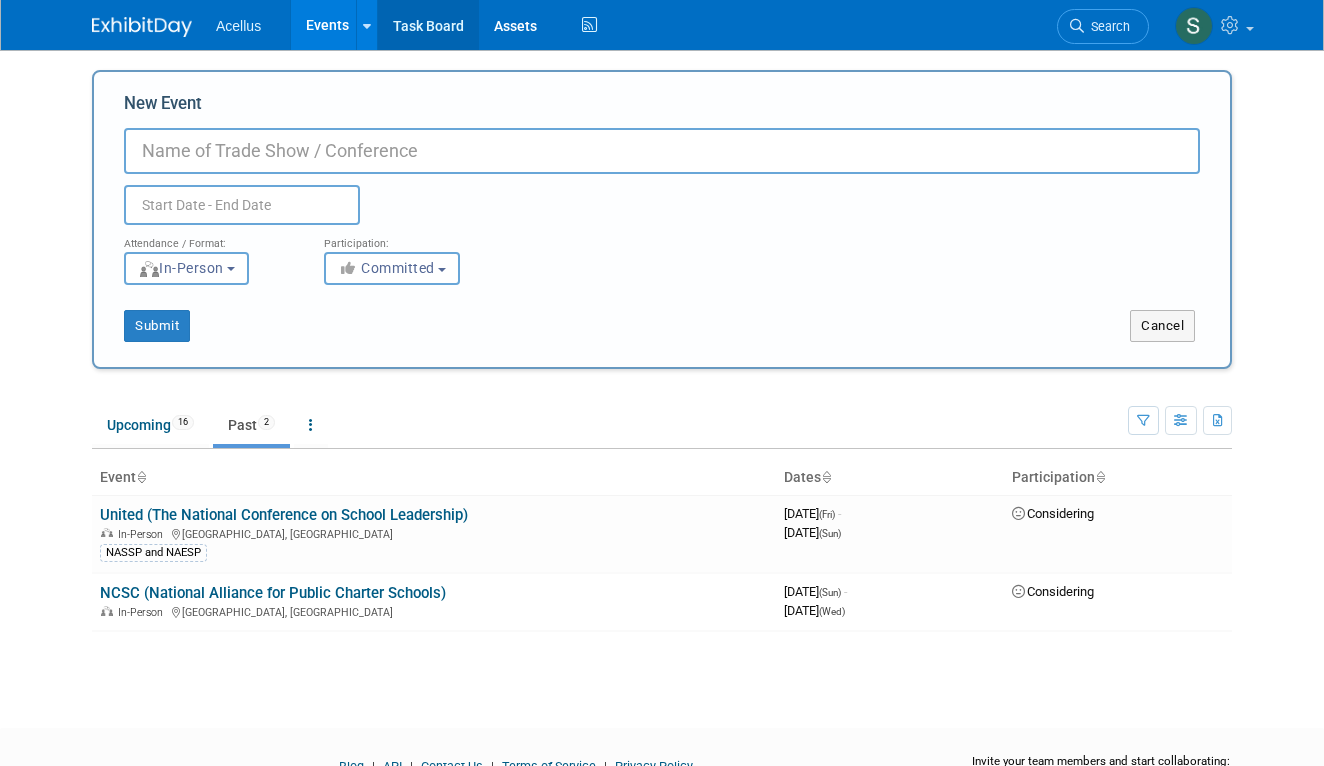 click on "Task Board" at bounding box center [428, 25] 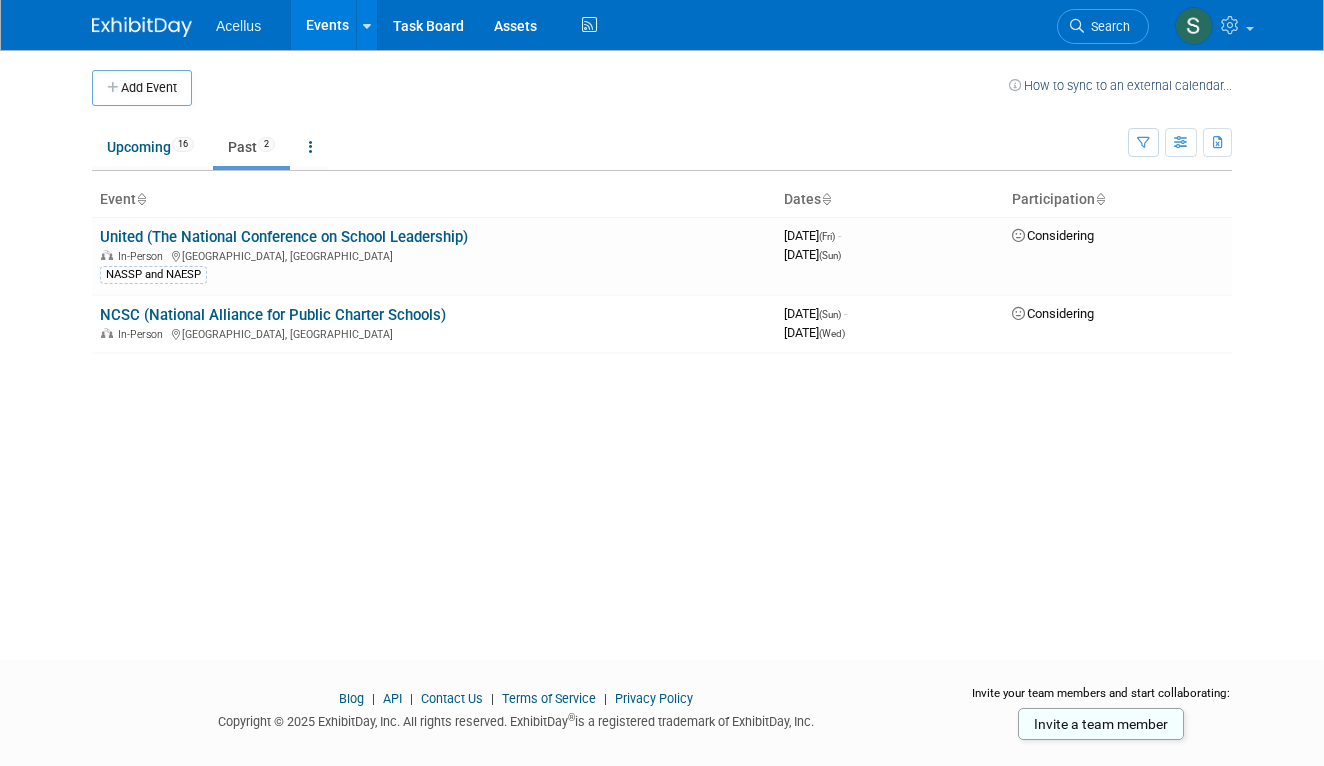 scroll, scrollTop: 0, scrollLeft: 0, axis: both 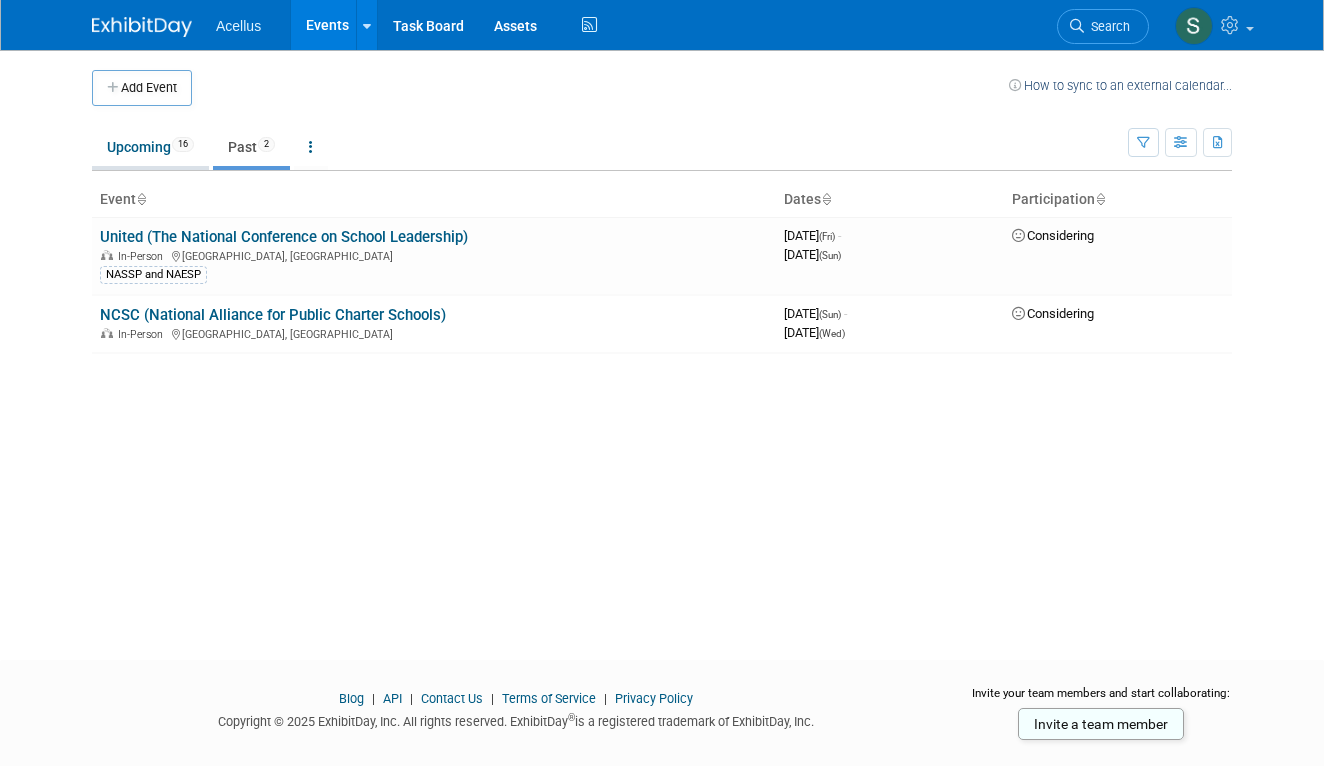 click on "Upcoming
16" at bounding box center (150, 147) 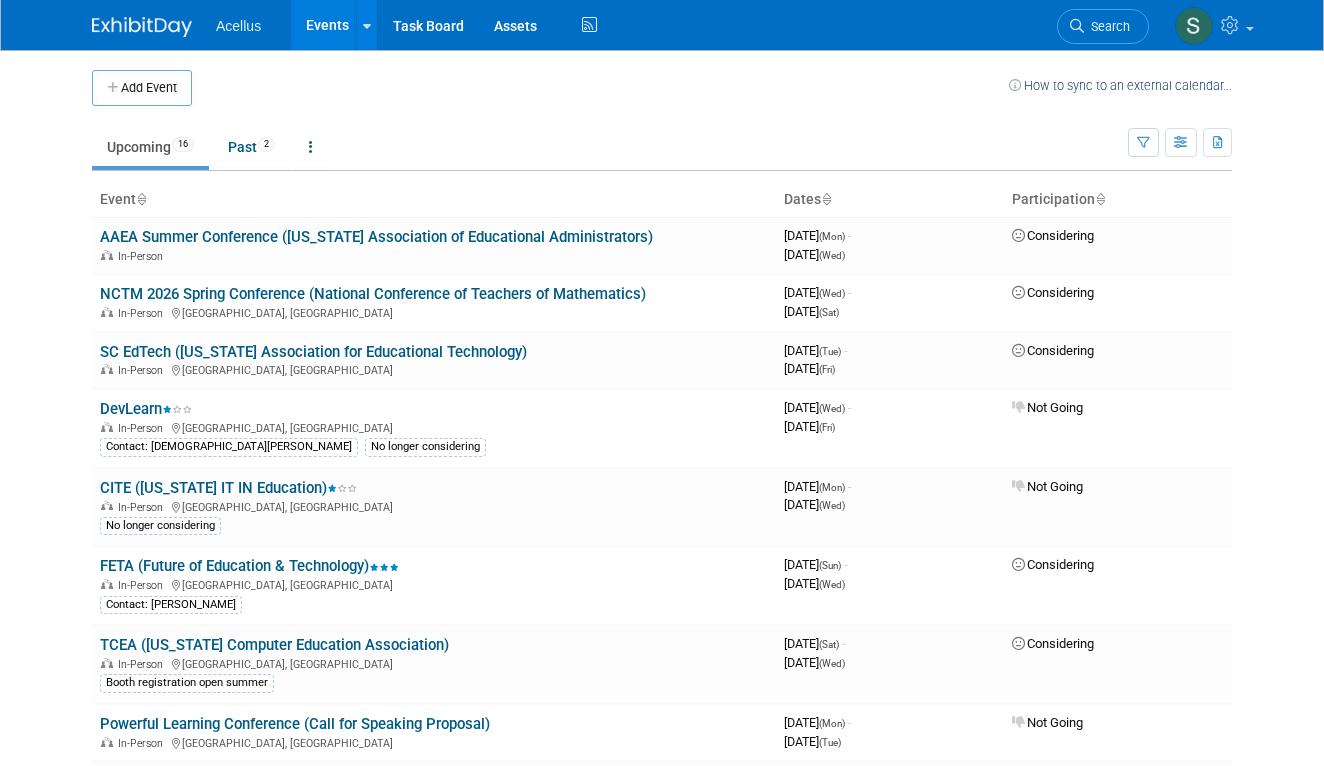 scroll, scrollTop: 0, scrollLeft: 0, axis: both 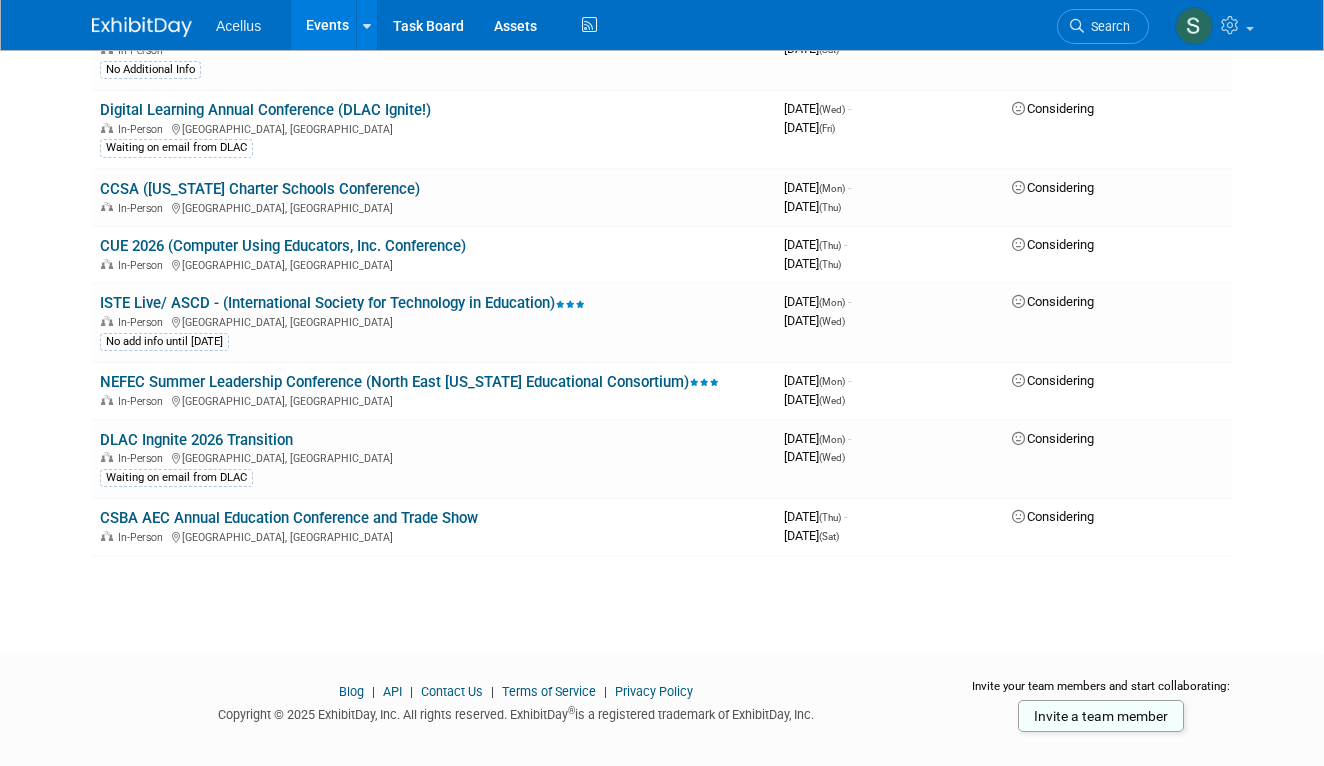 click on "Events" at bounding box center (327, 25) 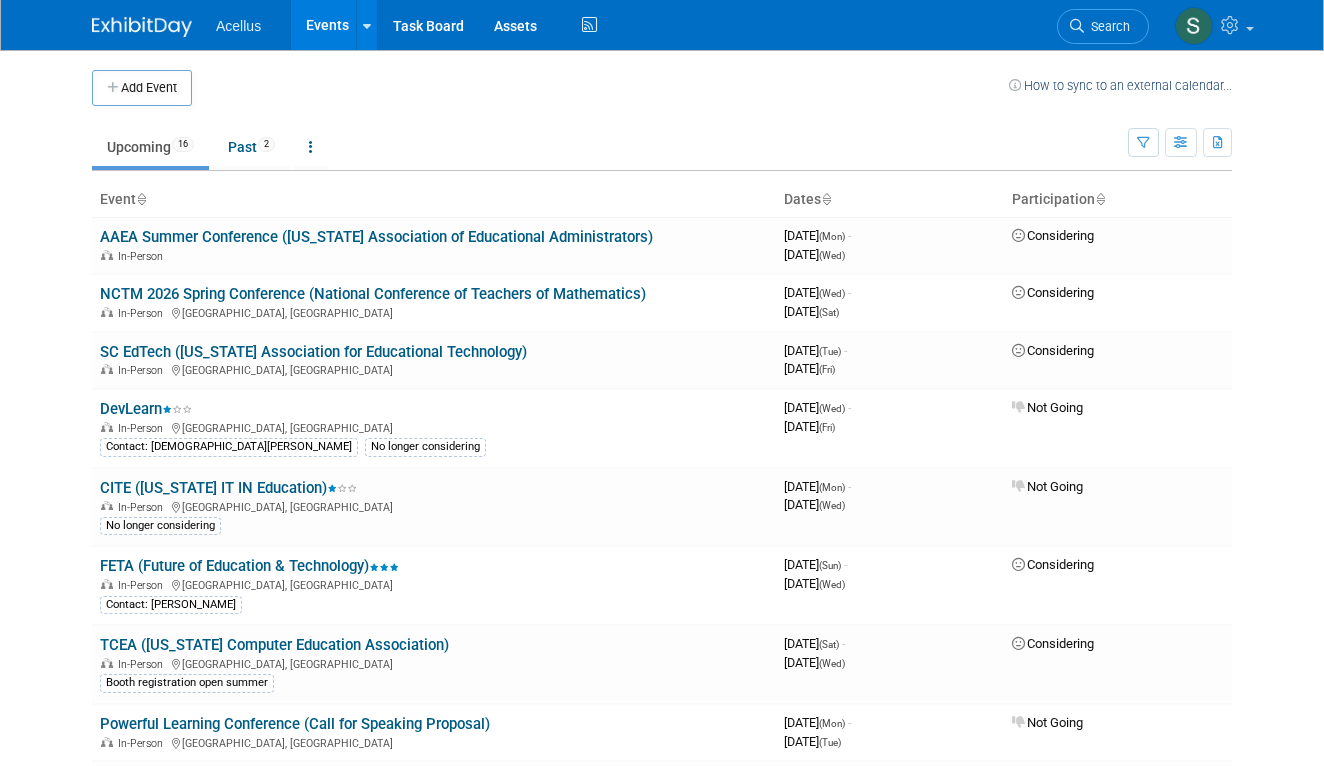 scroll, scrollTop: 0, scrollLeft: 0, axis: both 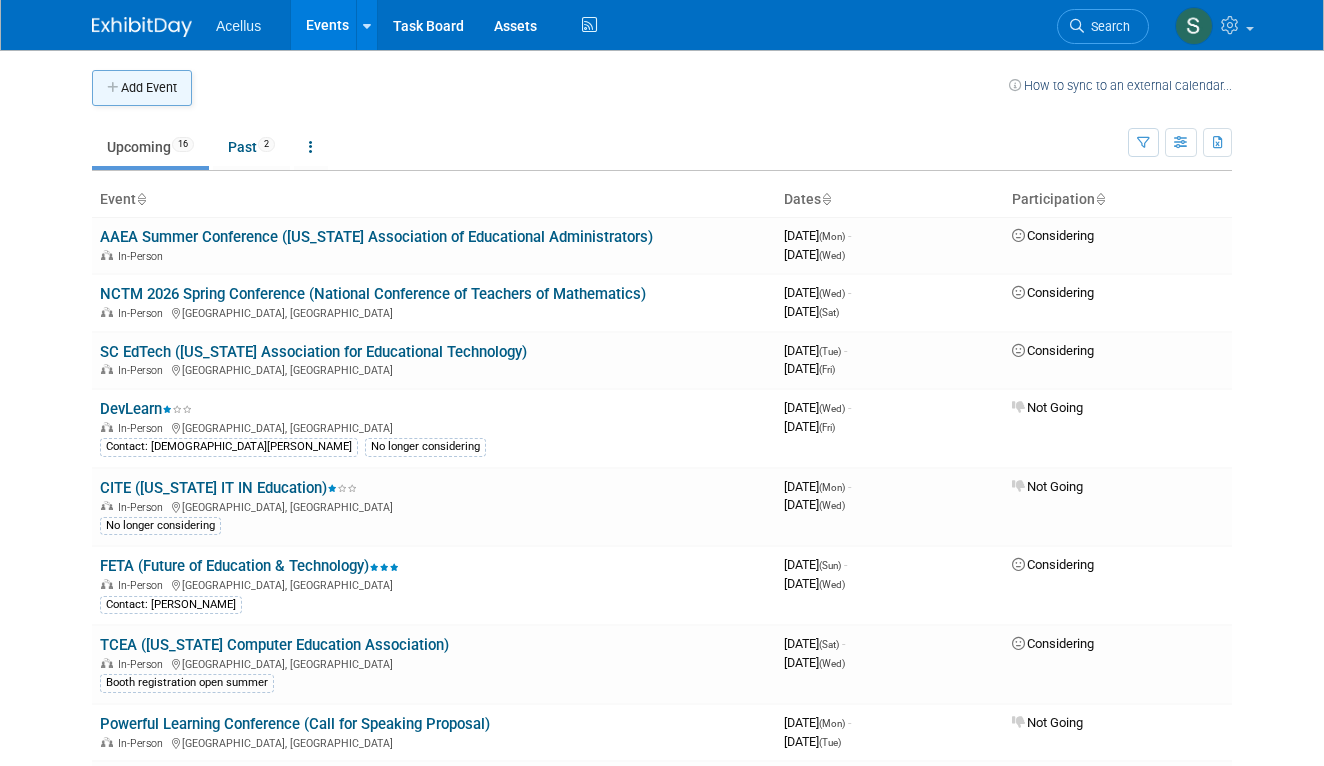 click on "Add Event" at bounding box center [142, 88] 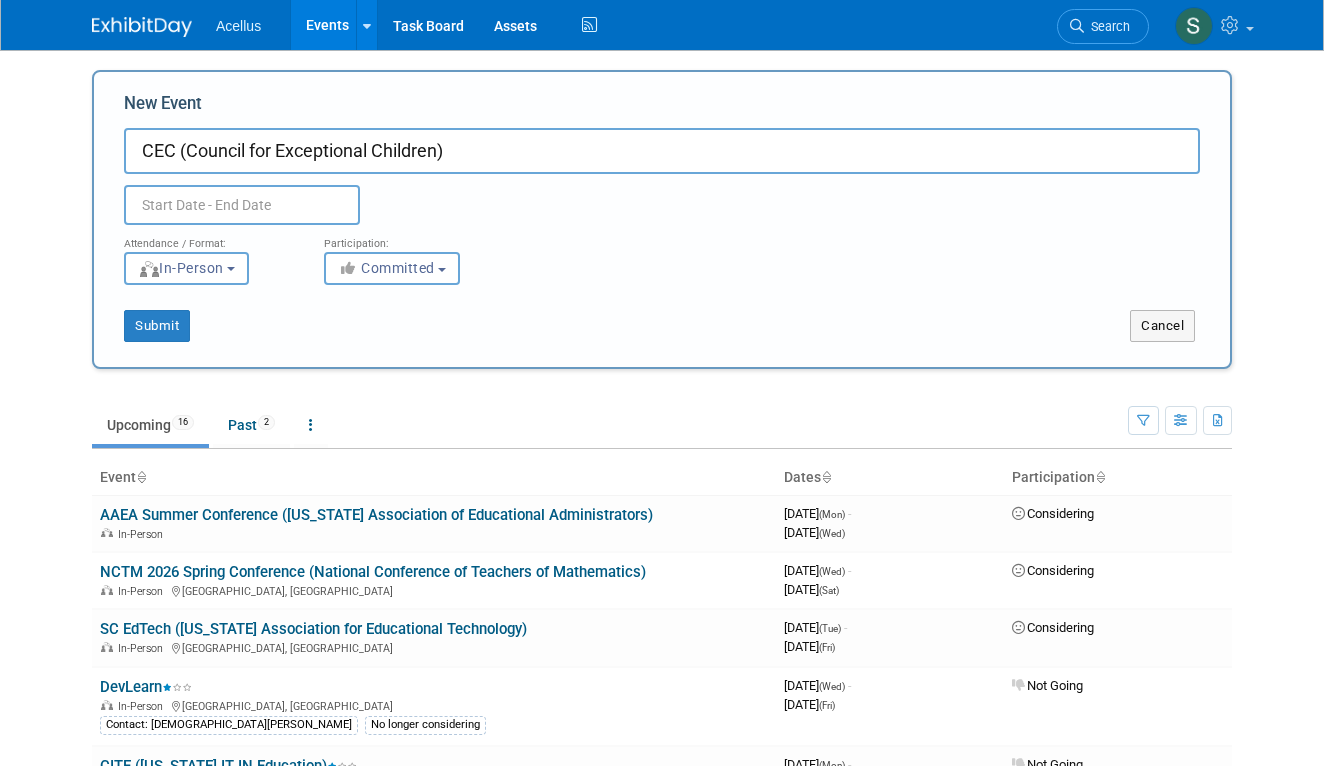 type on "CEC (Council for Exceptional Children)" 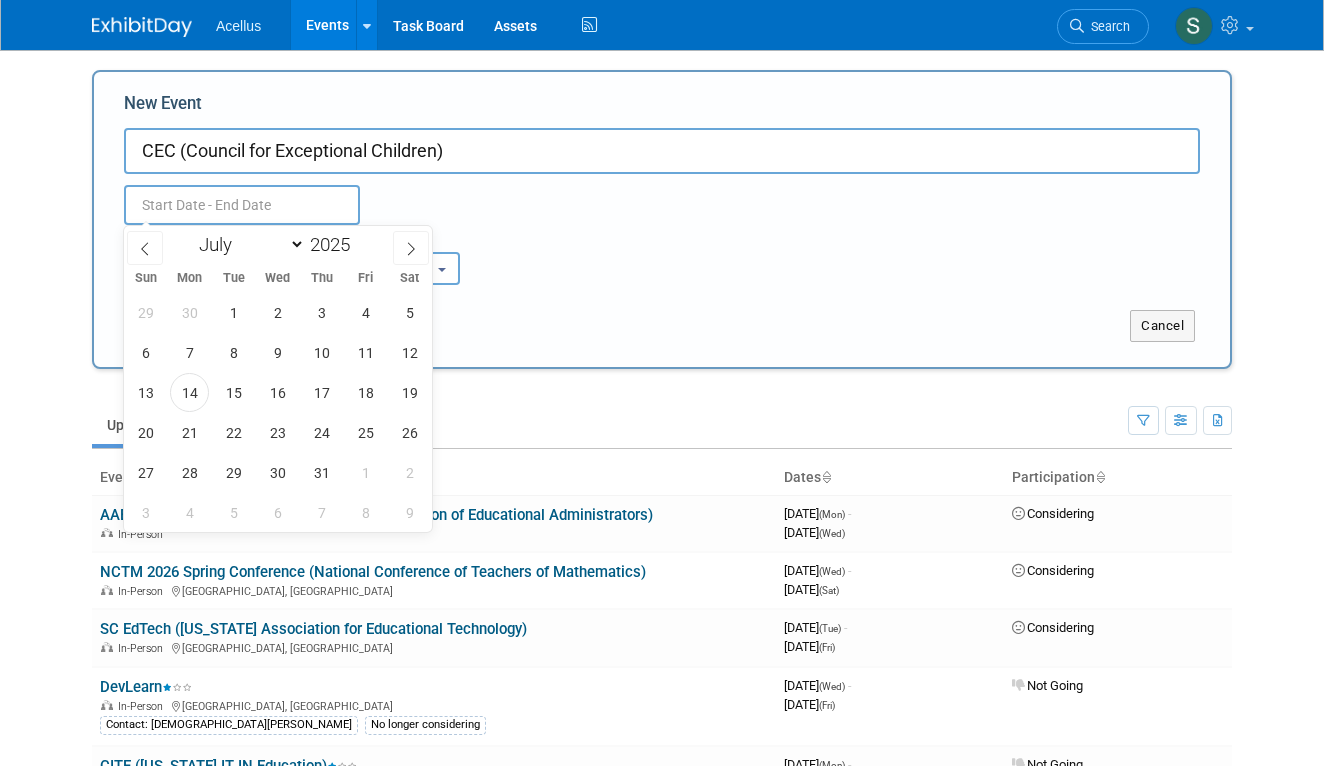 click at bounding box center [242, 205] 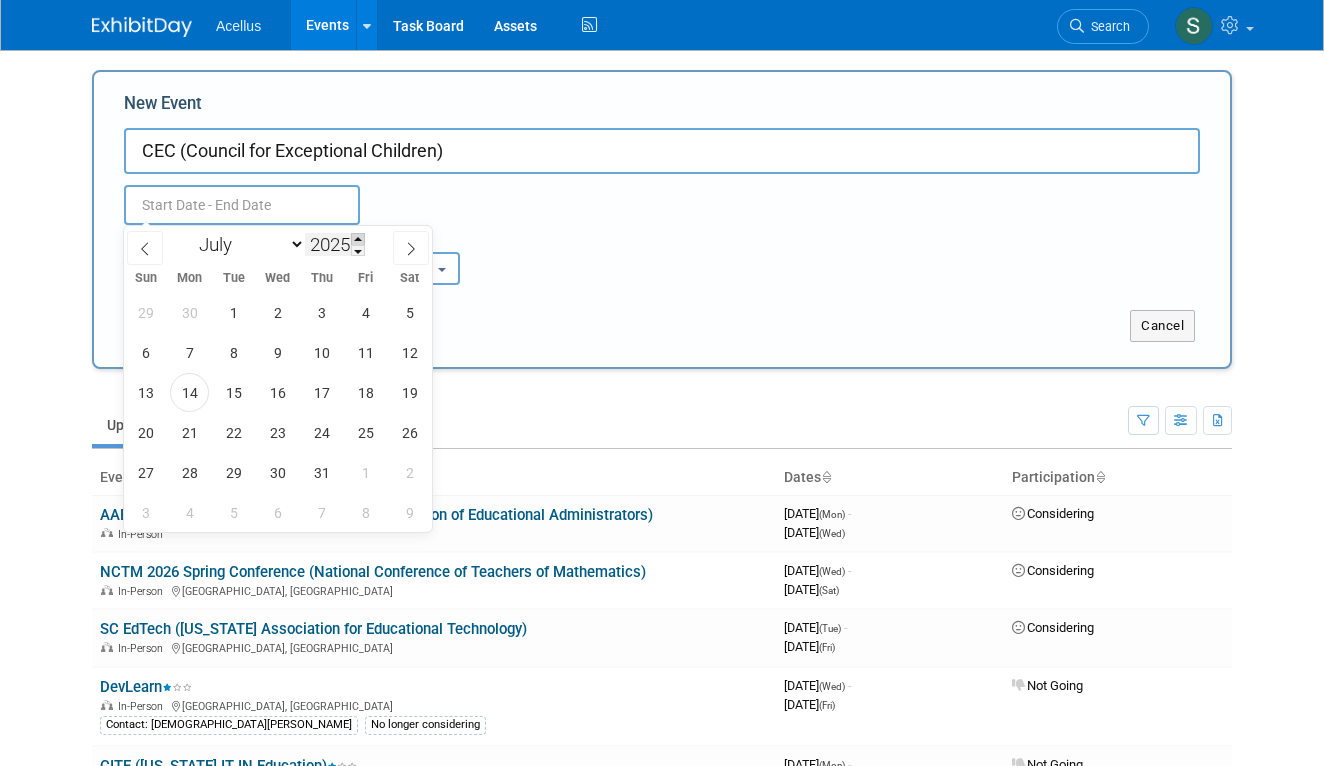 click at bounding box center [358, 239] 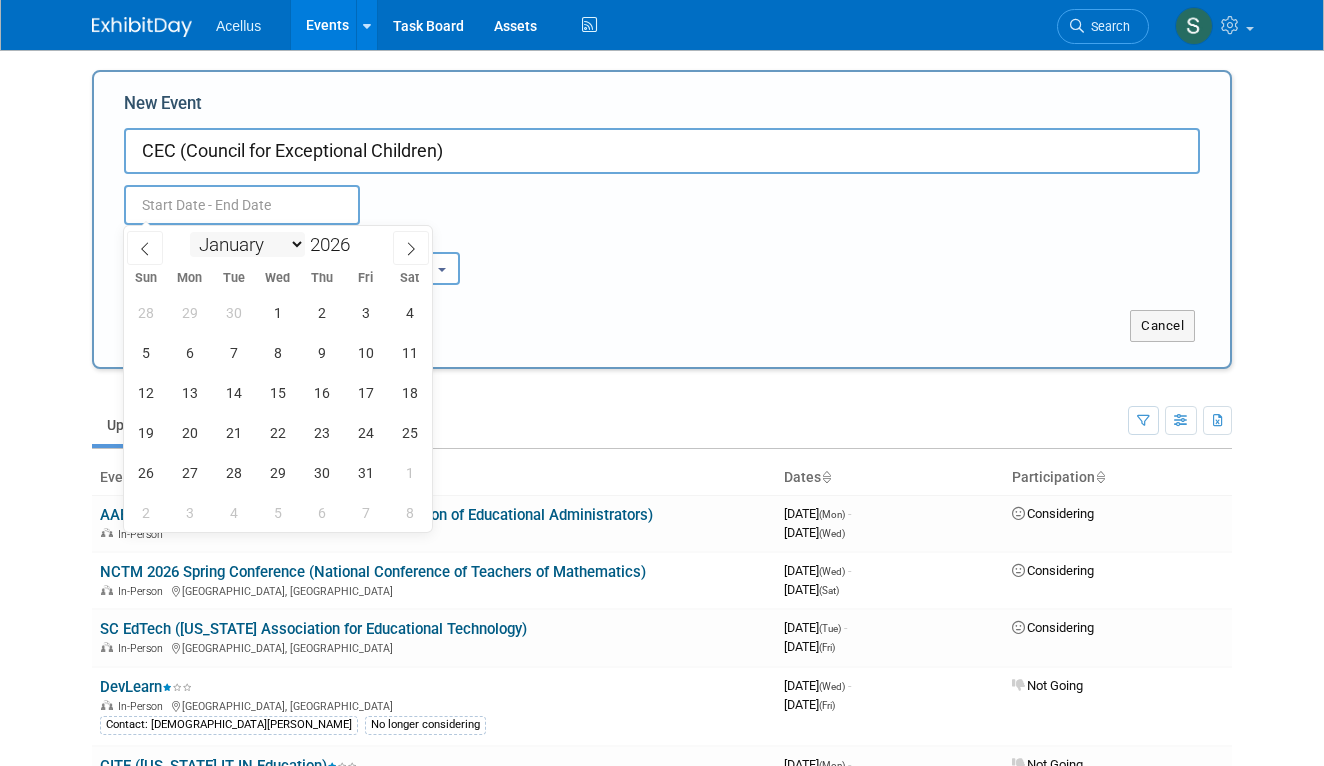 select on "2" 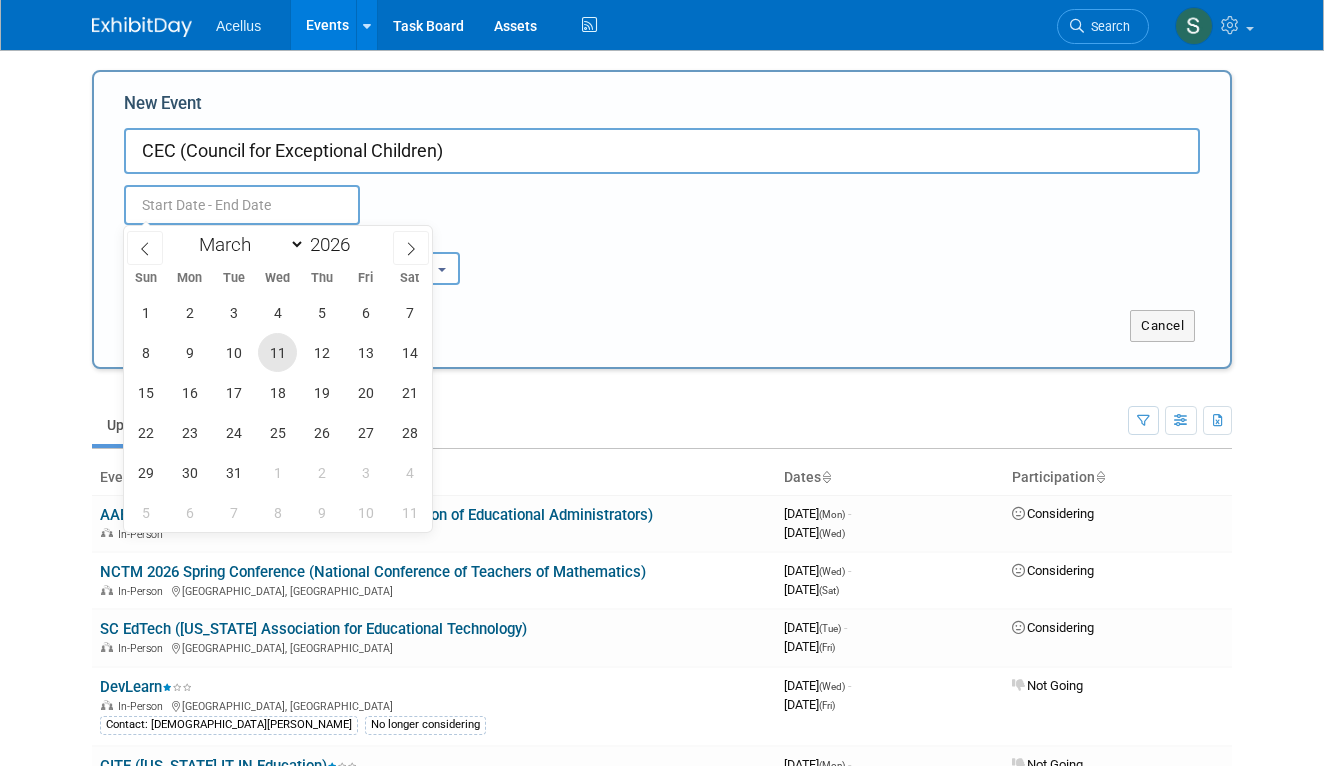 click on "11" at bounding box center (277, 352) 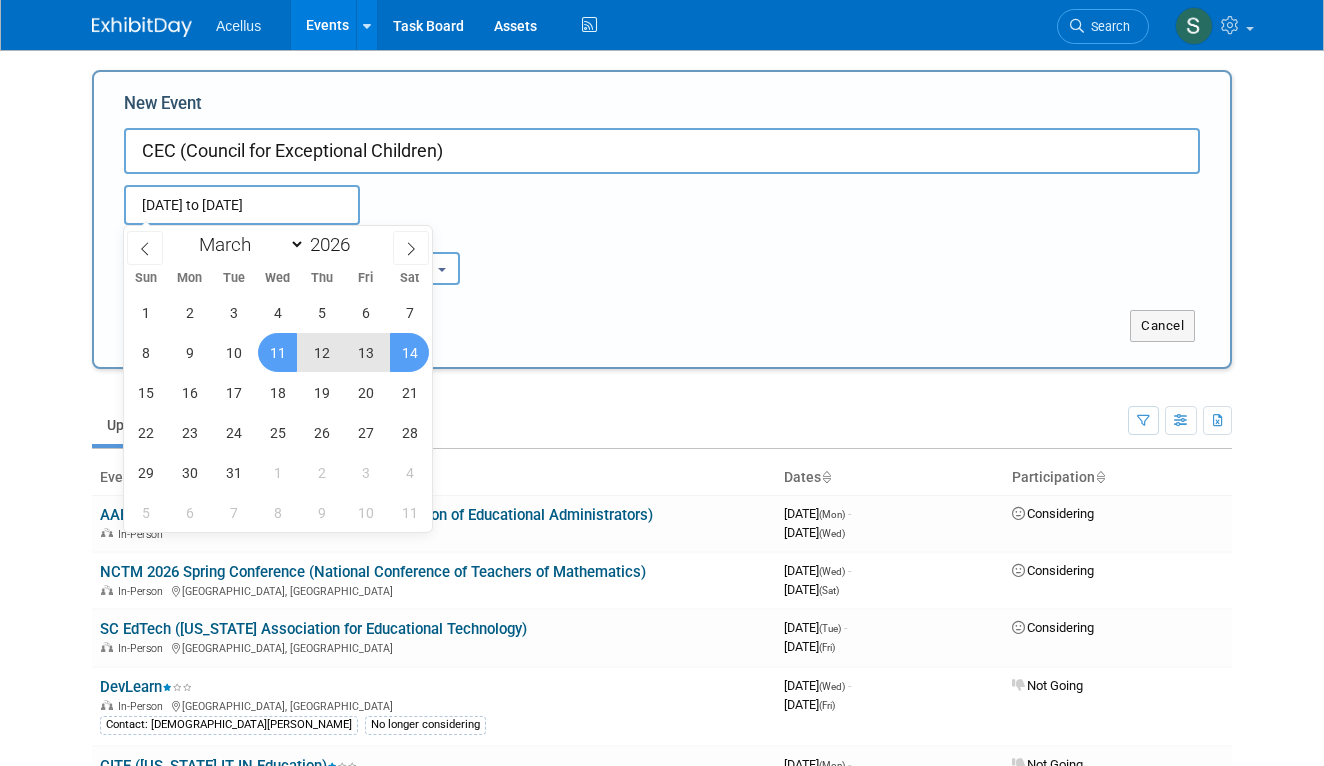 click on "14" at bounding box center [409, 352] 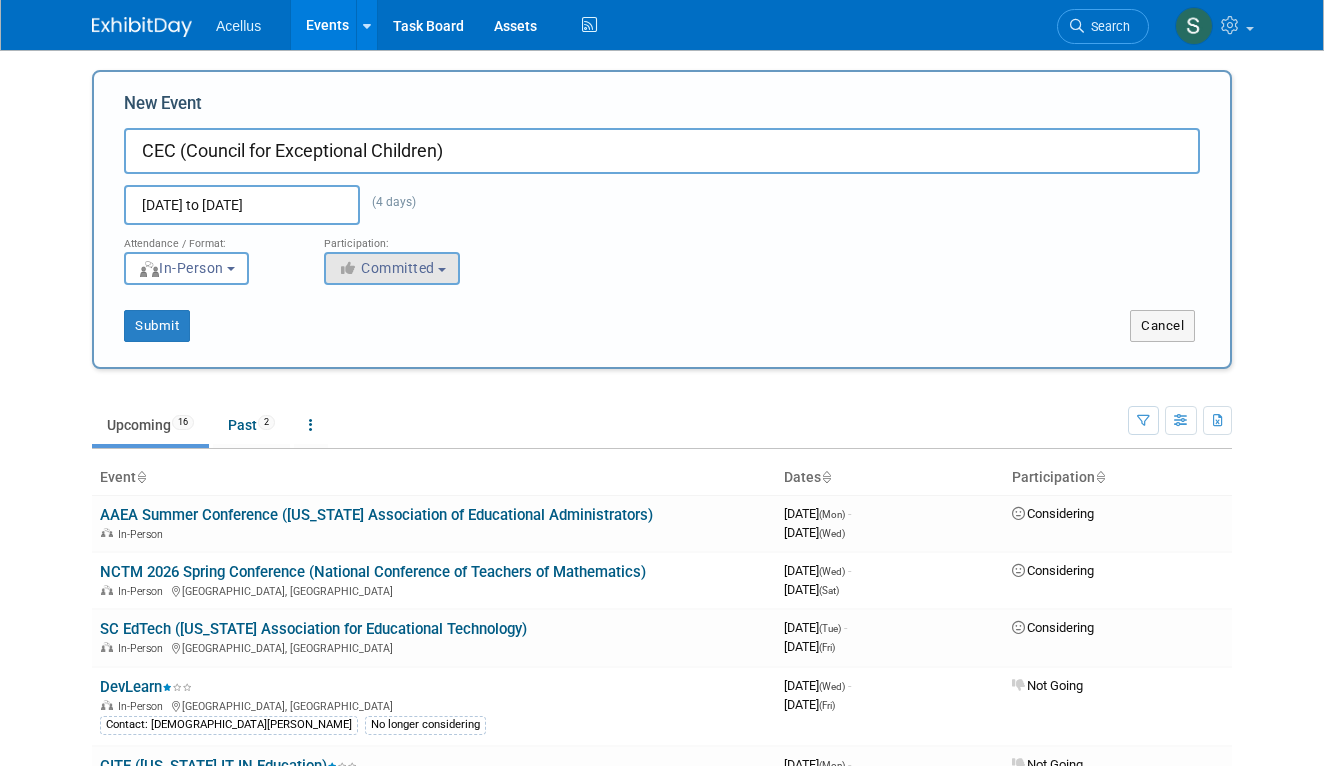 click on "Committed" at bounding box center (386, 268) 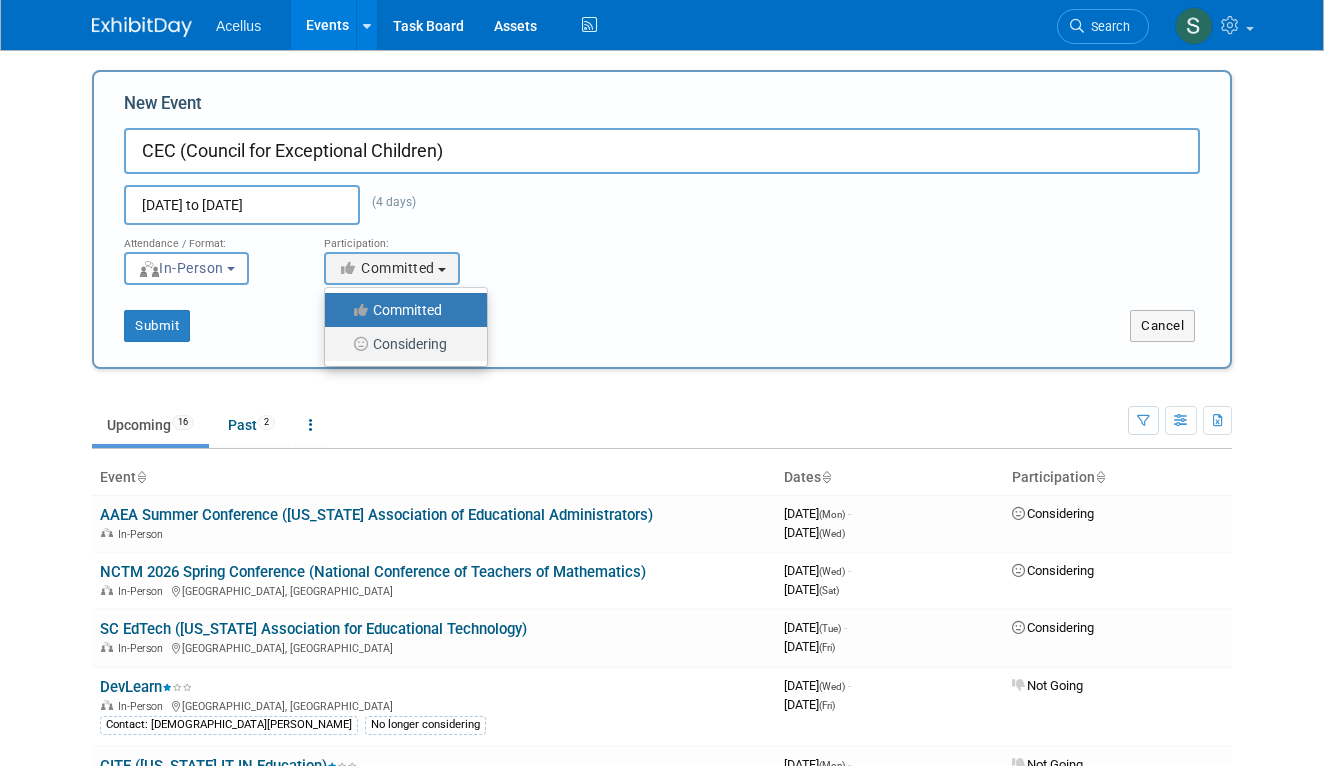 click on "Considering" at bounding box center [401, 344] 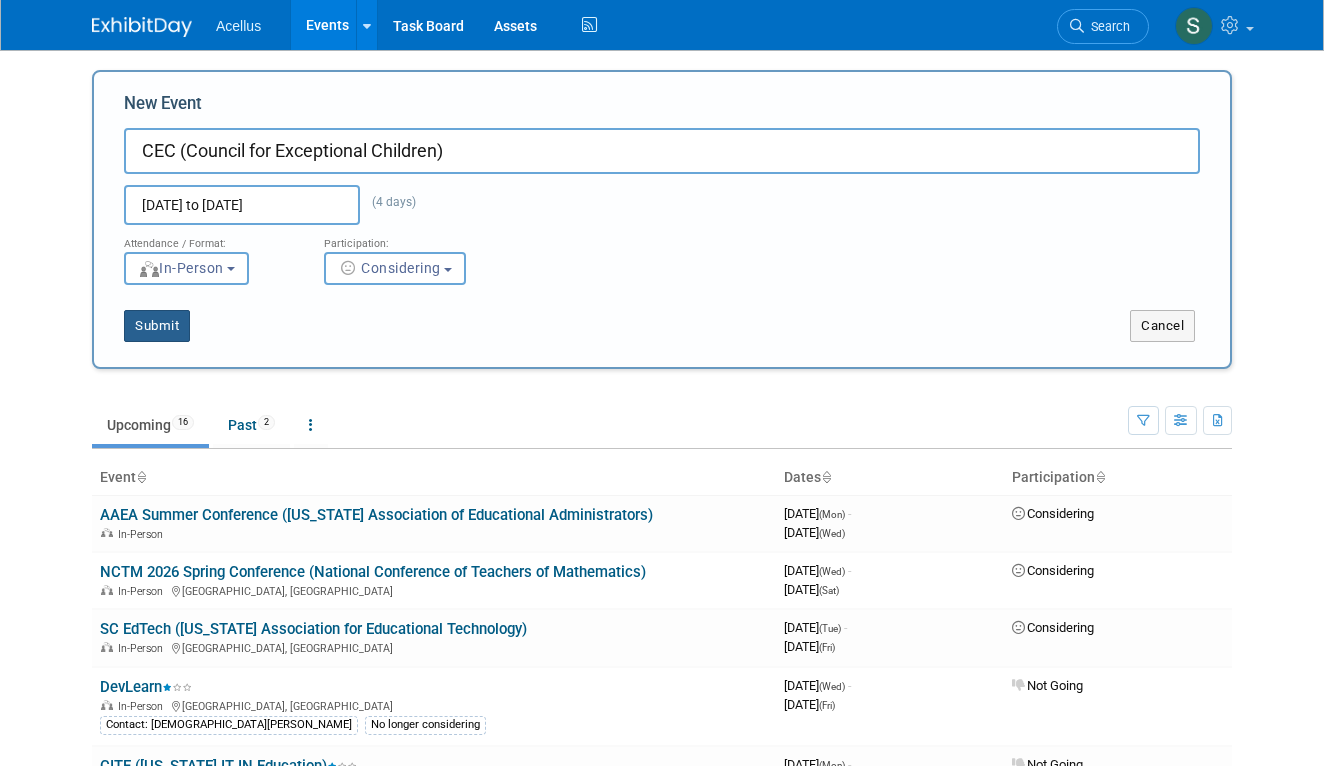 click on "Submit" at bounding box center [157, 326] 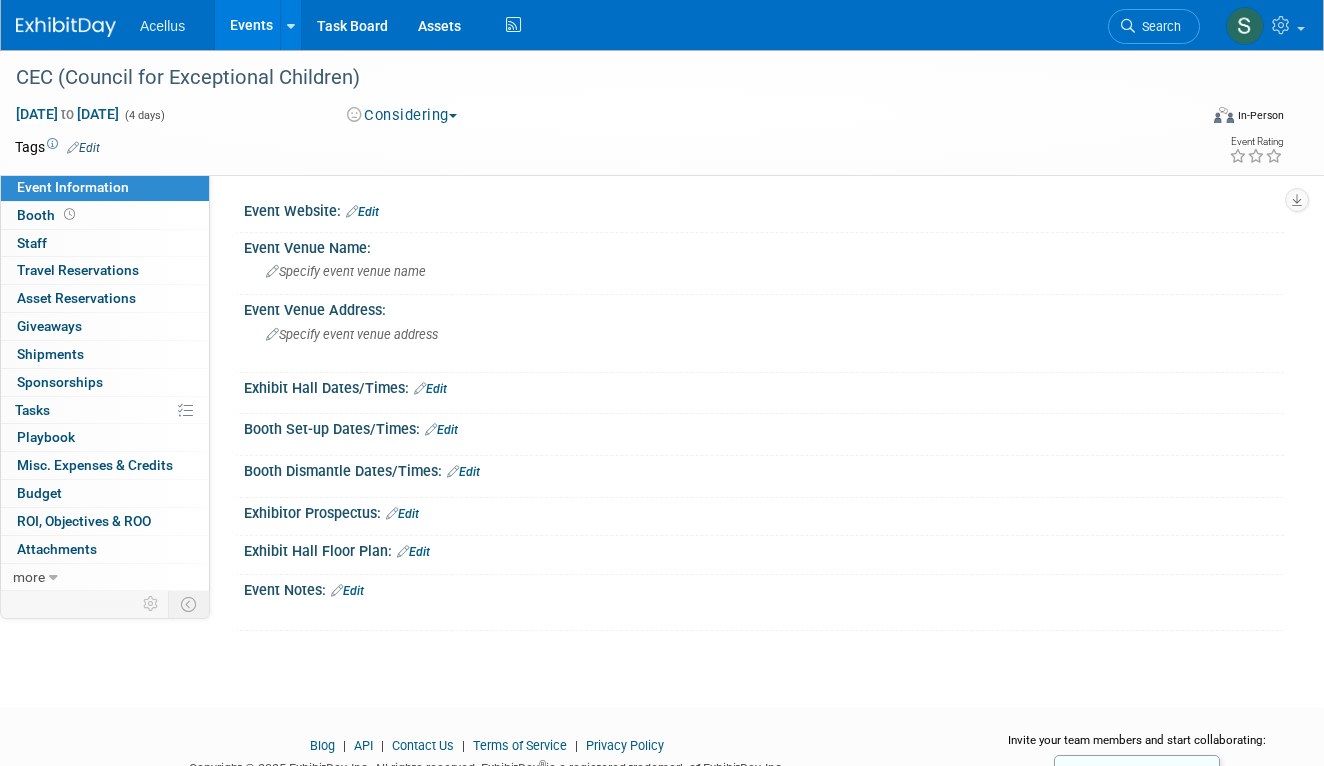 scroll, scrollTop: 0, scrollLeft: 0, axis: both 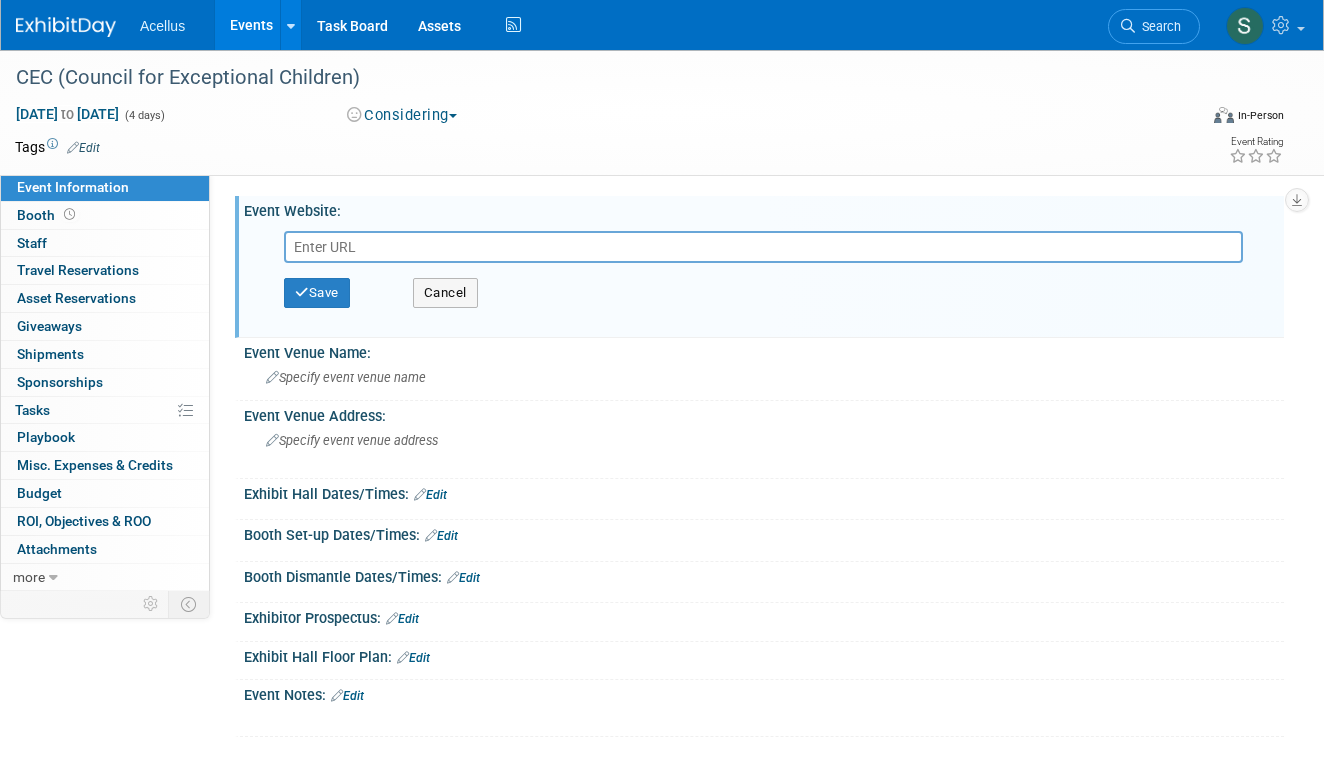 paste on "[URL][DOMAIN_NAME]" 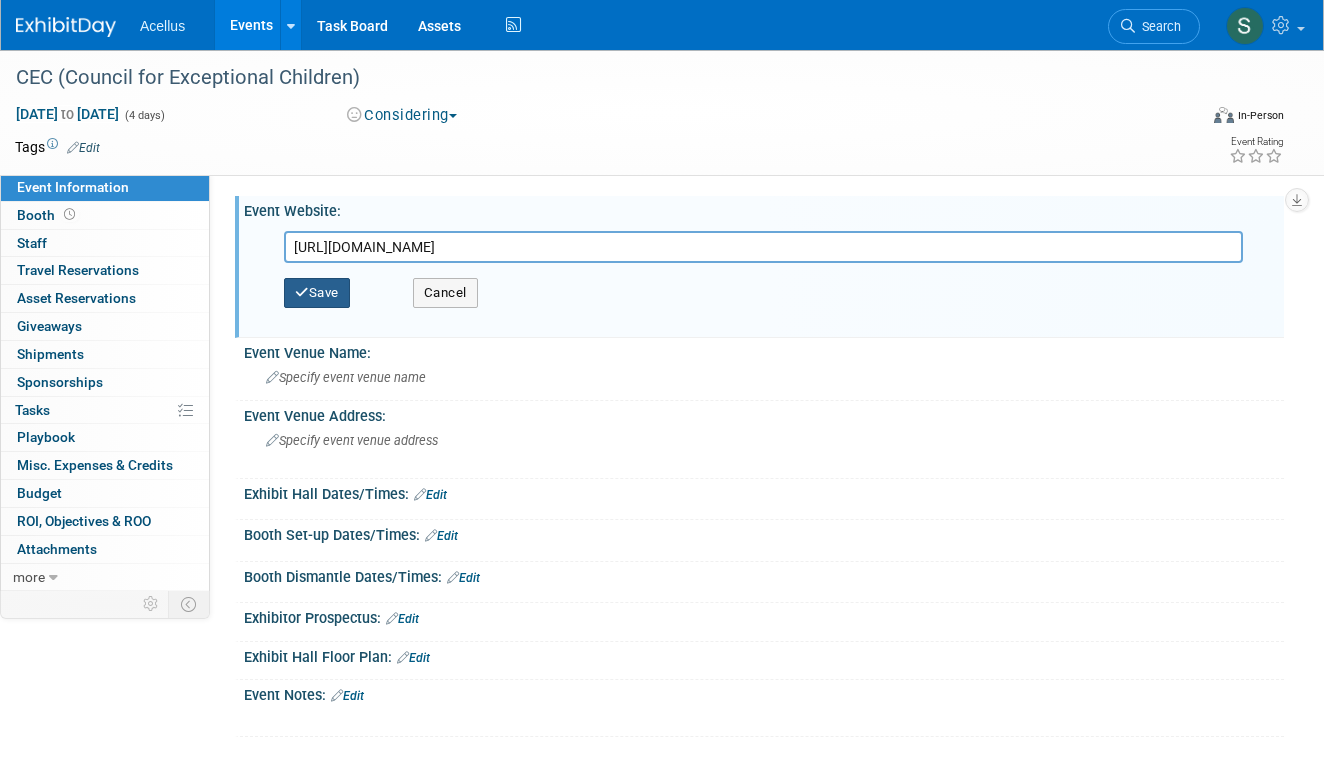 type on "[URL][DOMAIN_NAME]" 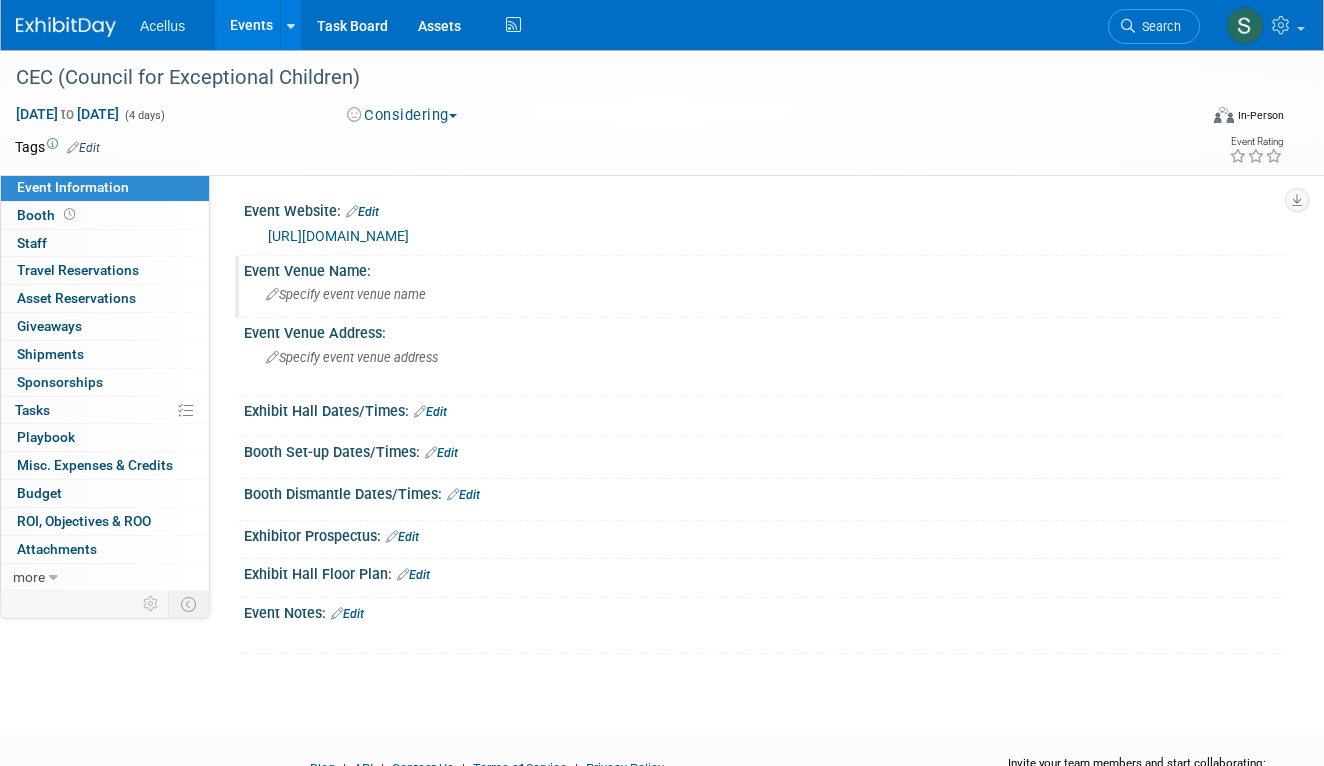click on "Specify event venue name" at bounding box center [764, 294] 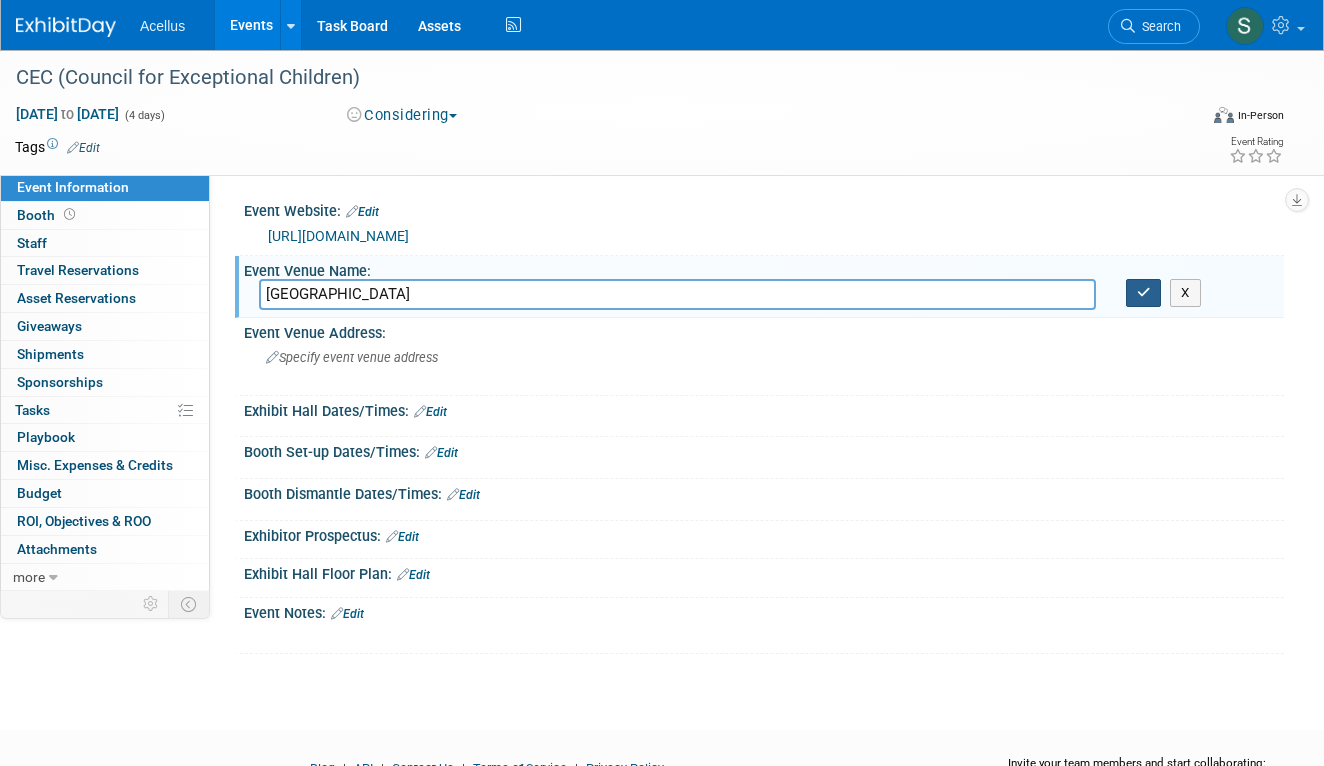 type on "[GEOGRAPHIC_DATA]" 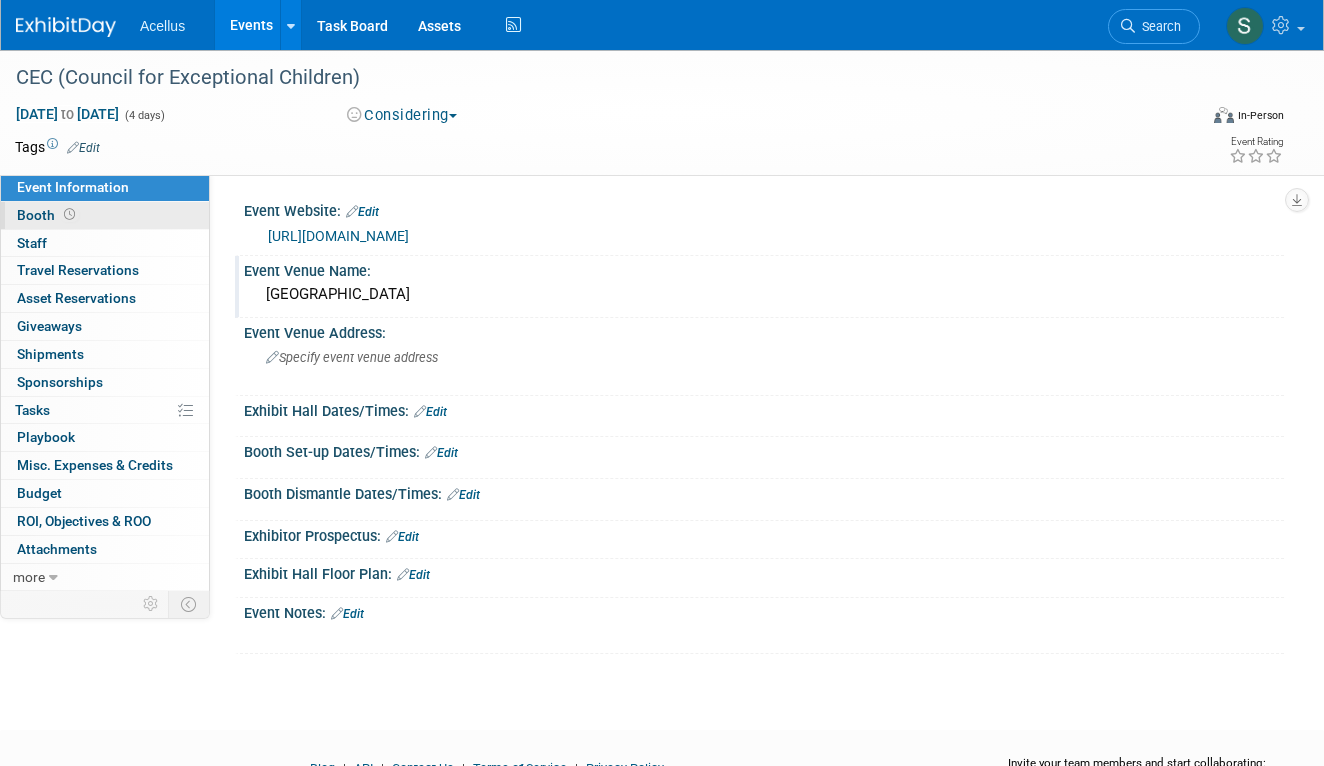 click on "Booth" at bounding box center [105, 215] 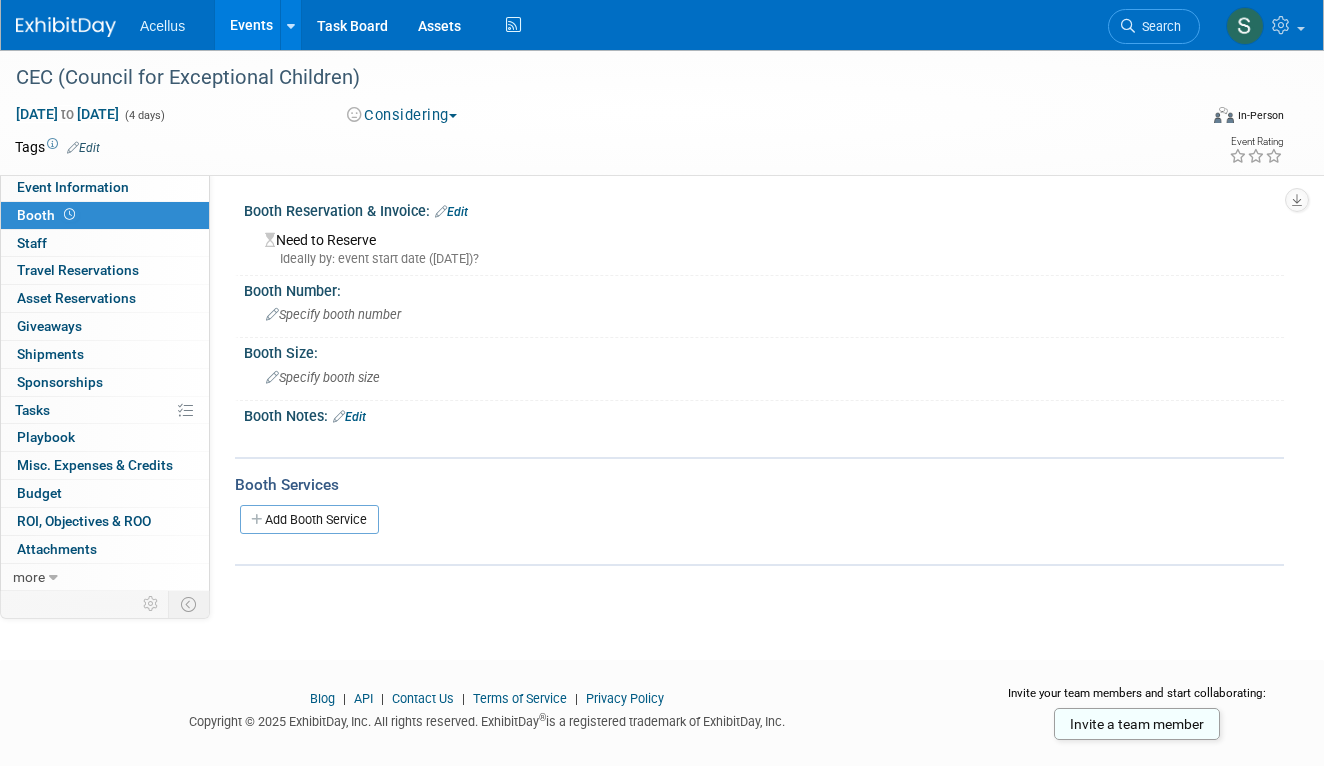 click on "Edit" at bounding box center [451, 212] 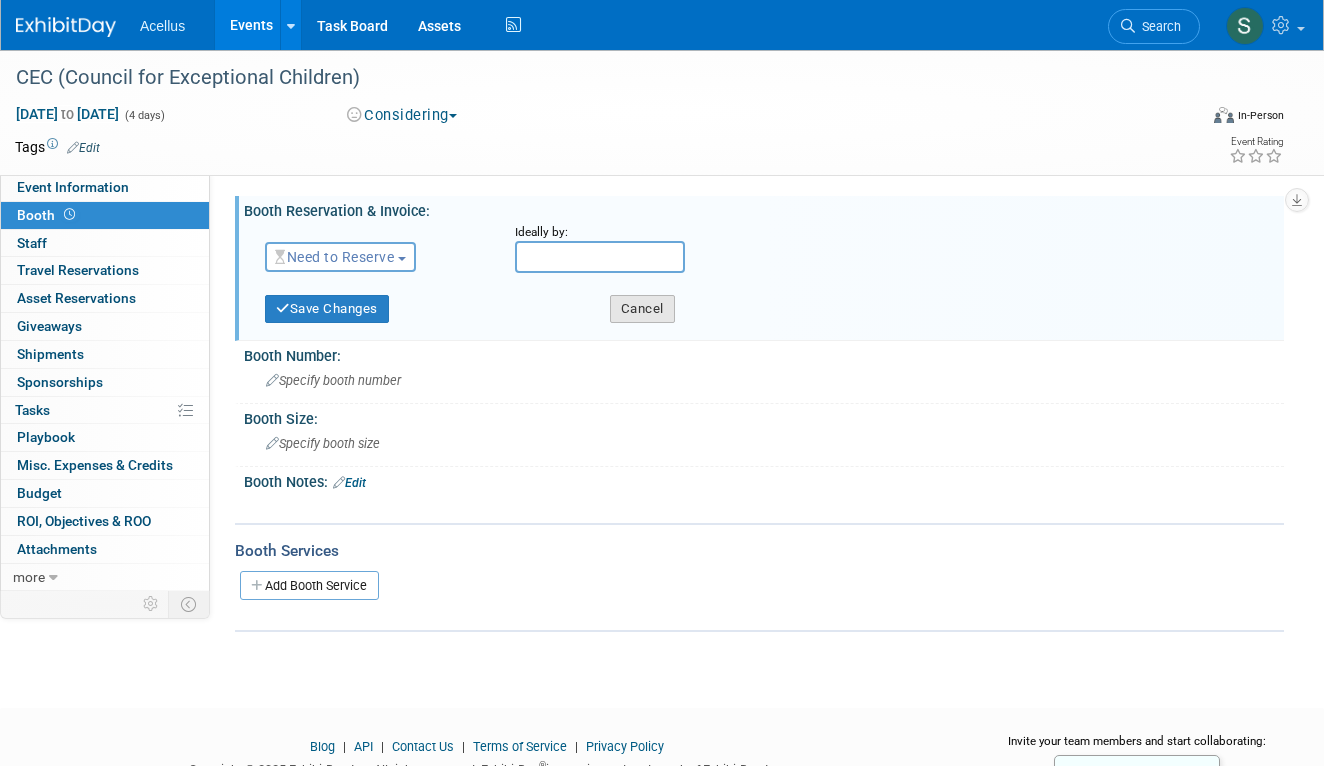 click on "Cancel" at bounding box center [642, 309] 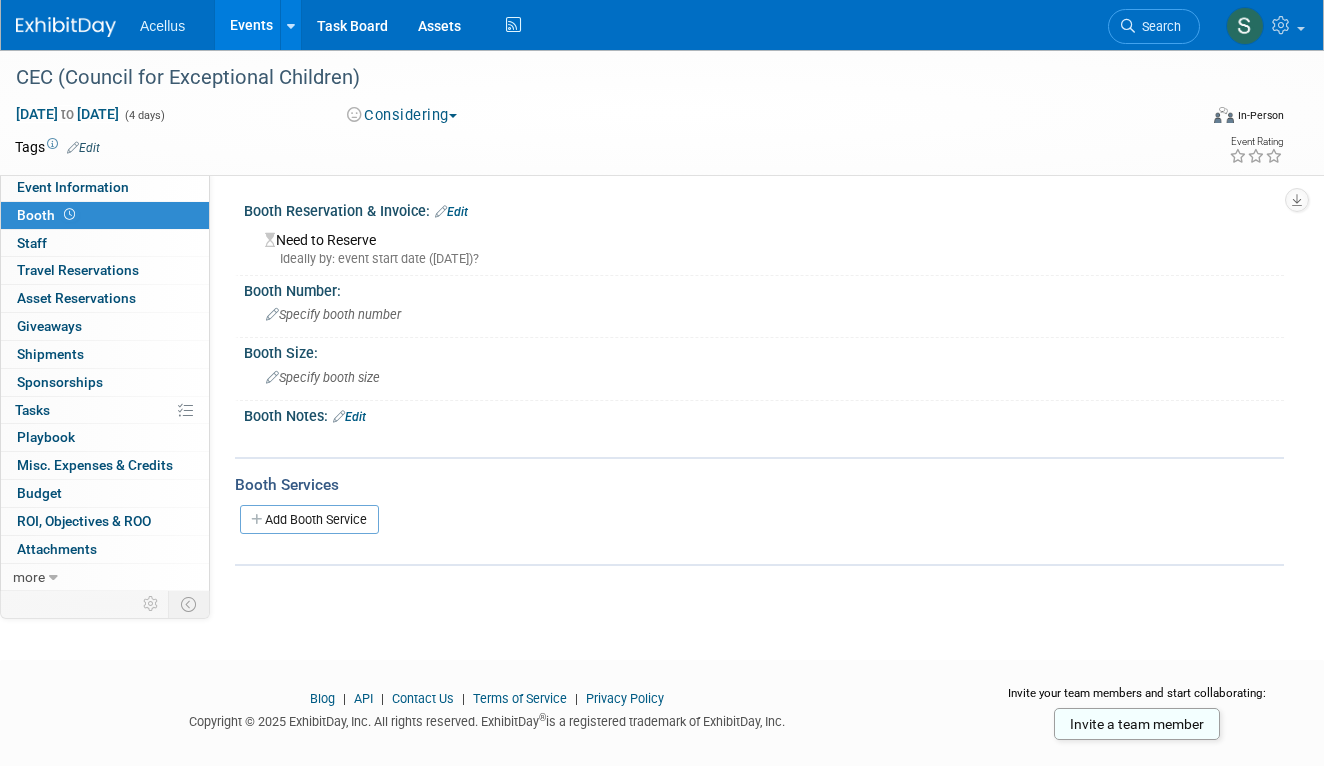 click on "Edit" at bounding box center [349, 417] 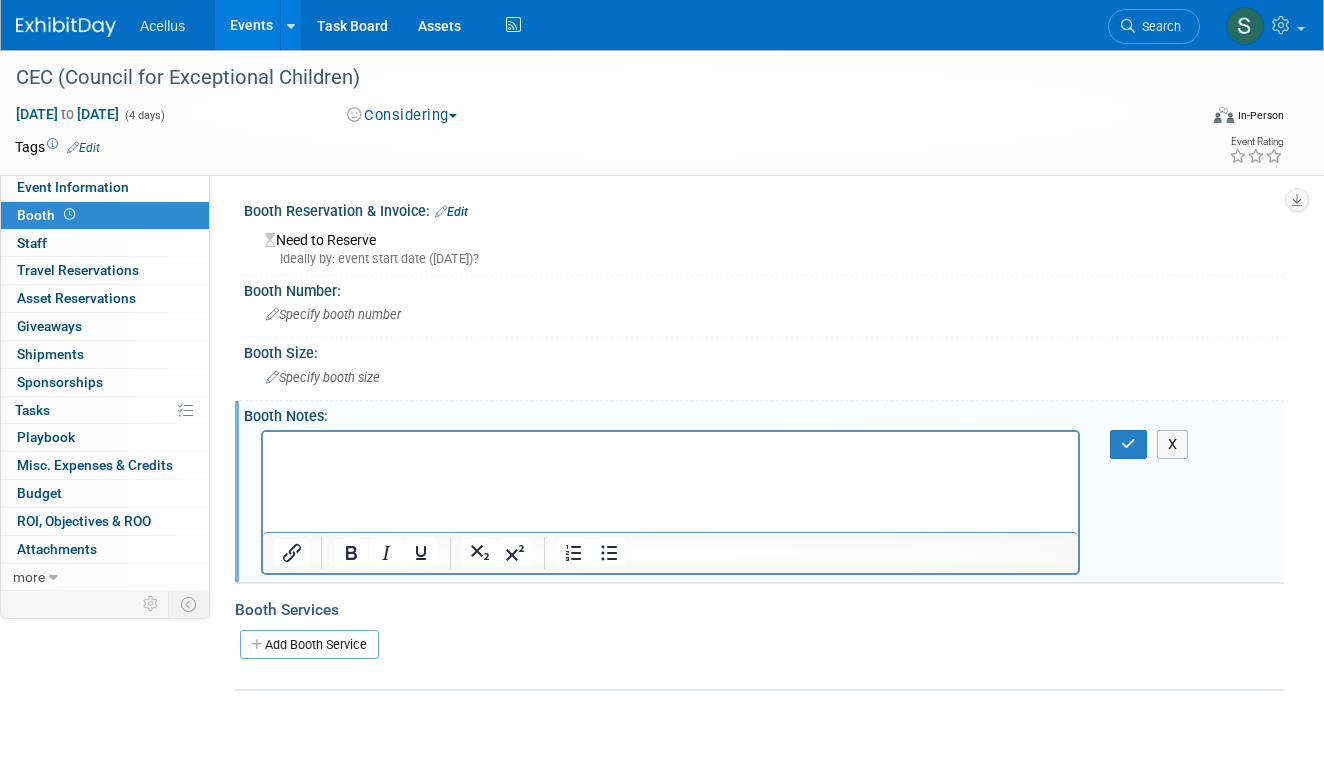 scroll, scrollTop: 0, scrollLeft: 0, axis: both 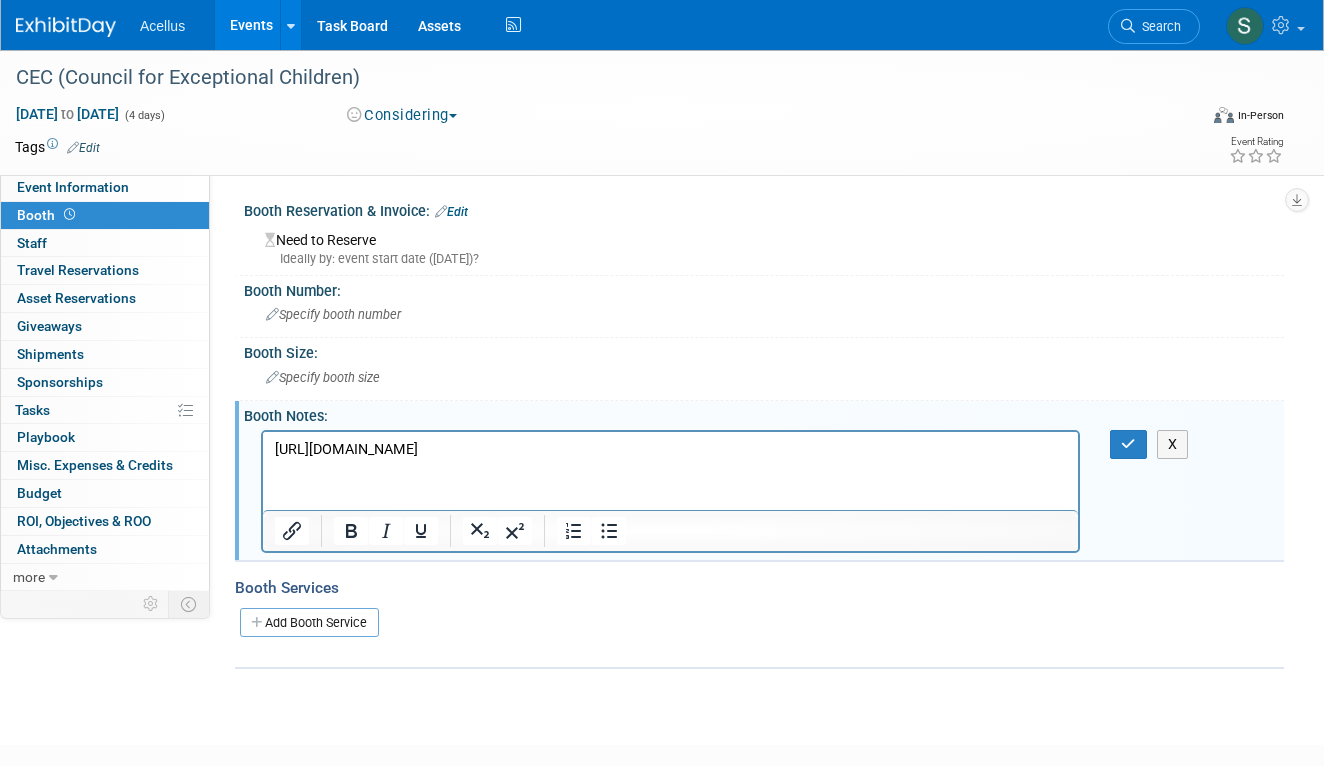 drag, startPoint x: 874, startPoint y: 446, endPoint x: 326, endPoint y: 419, distance: 548.66473 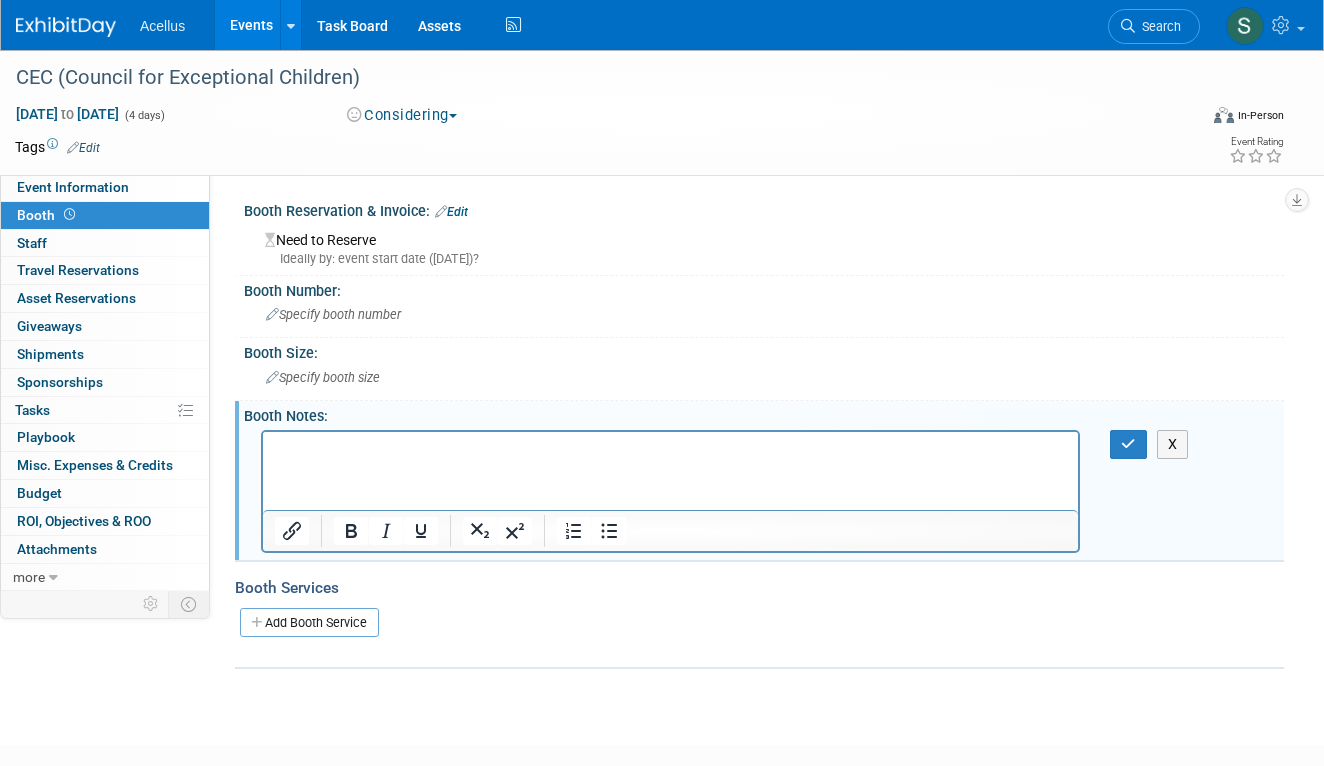 type 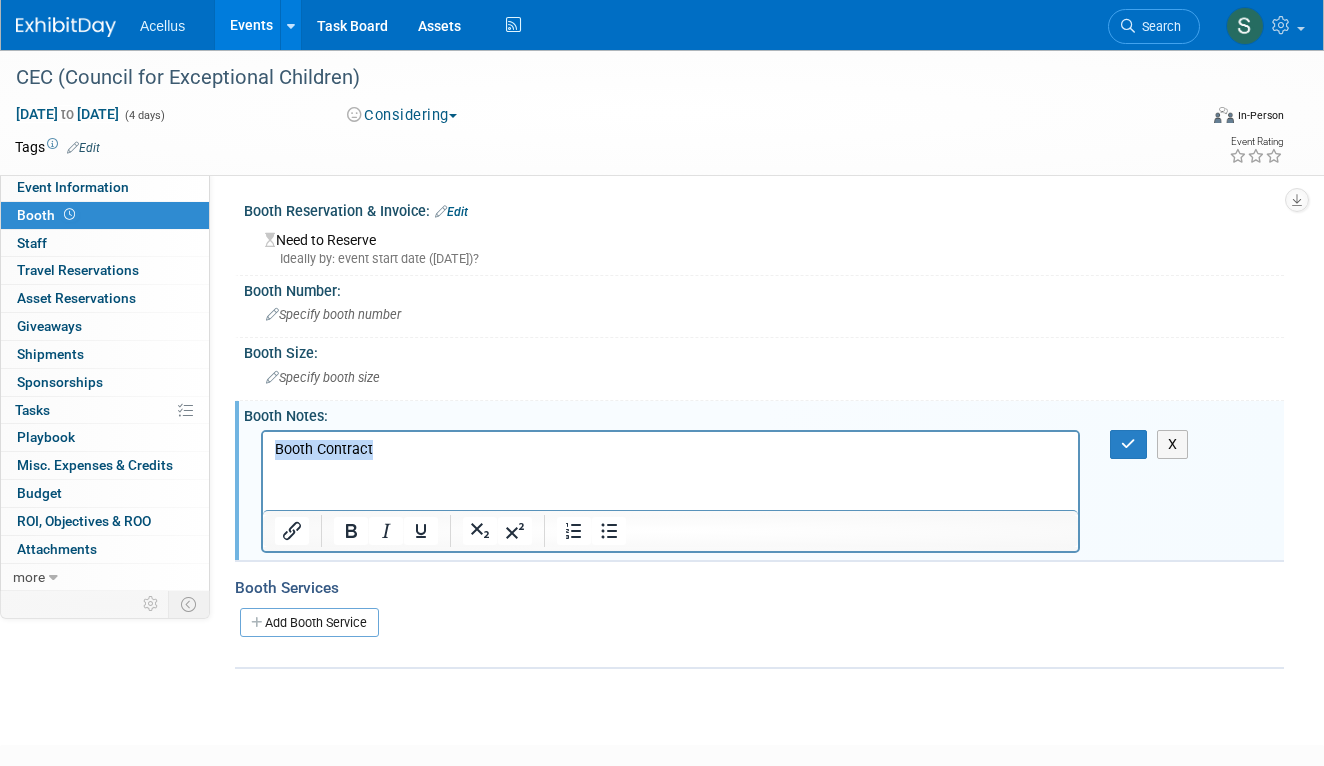 drag, startPoint x: 382, startPoint y: 452, endPoint x: 239, endPoint y: 435, distance: 144.00694 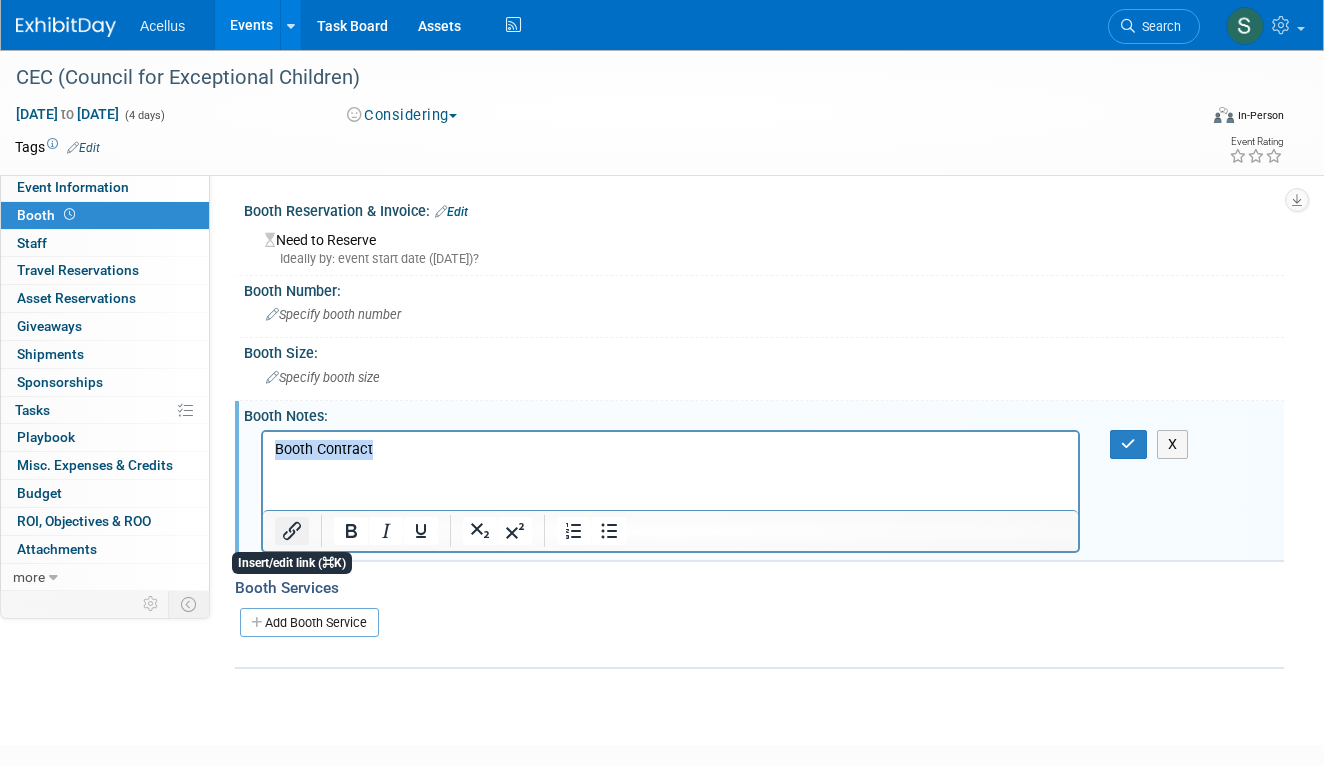 click 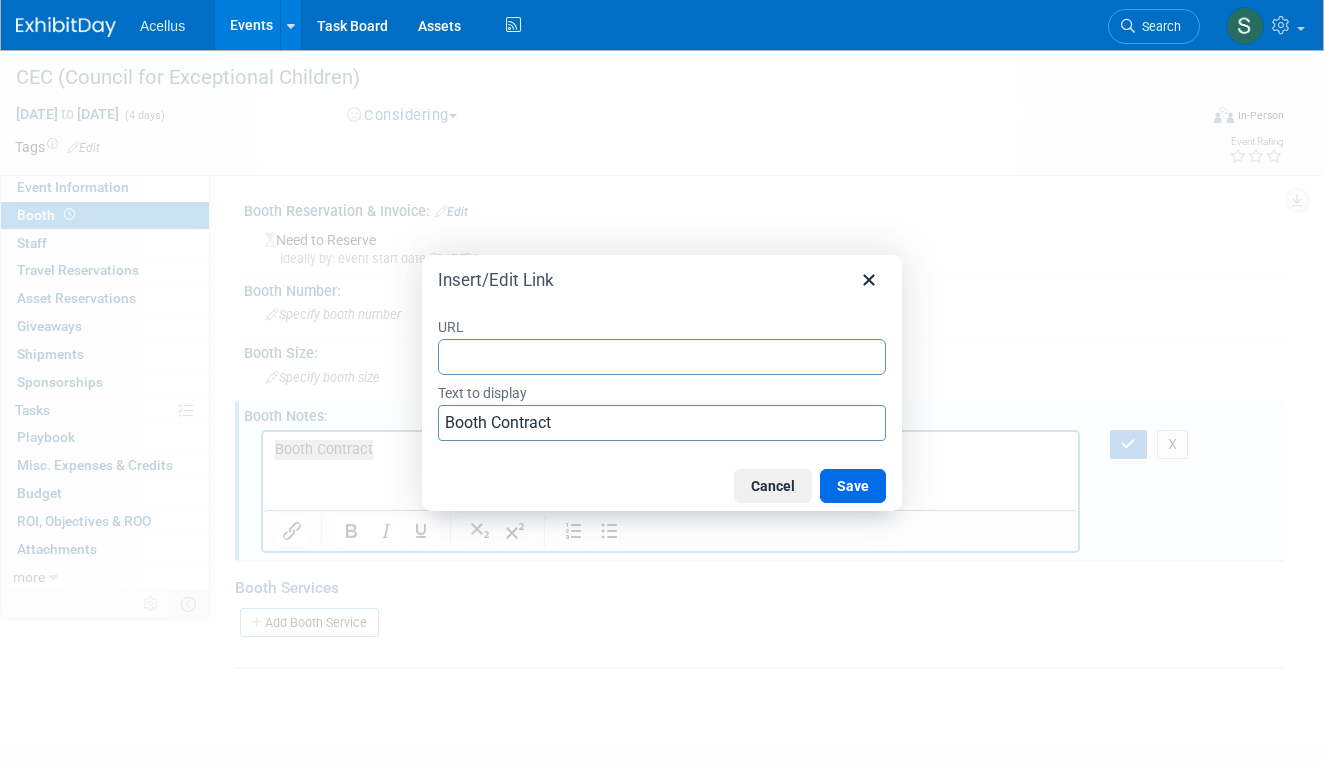 type on "[URL][DOMAIN_NAME]" 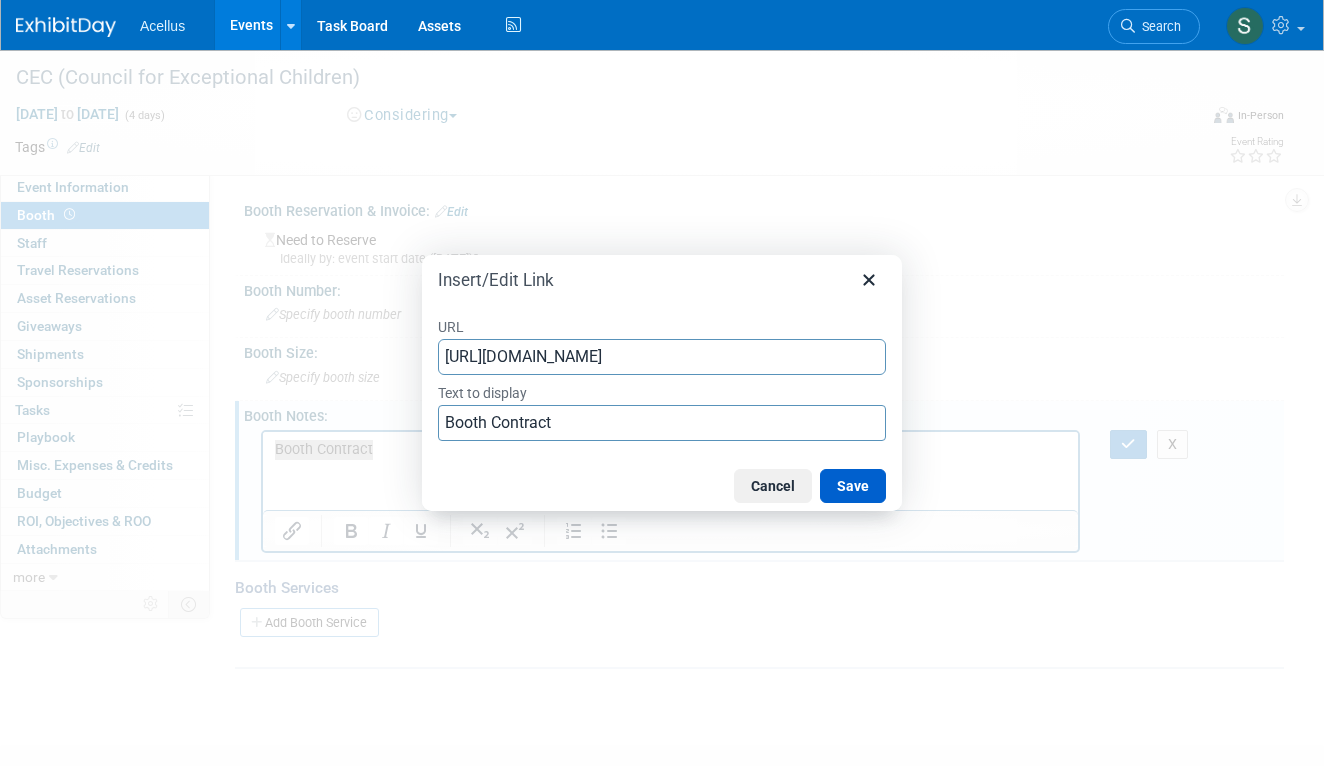 click on "Save" at bounding box center (853, 486) 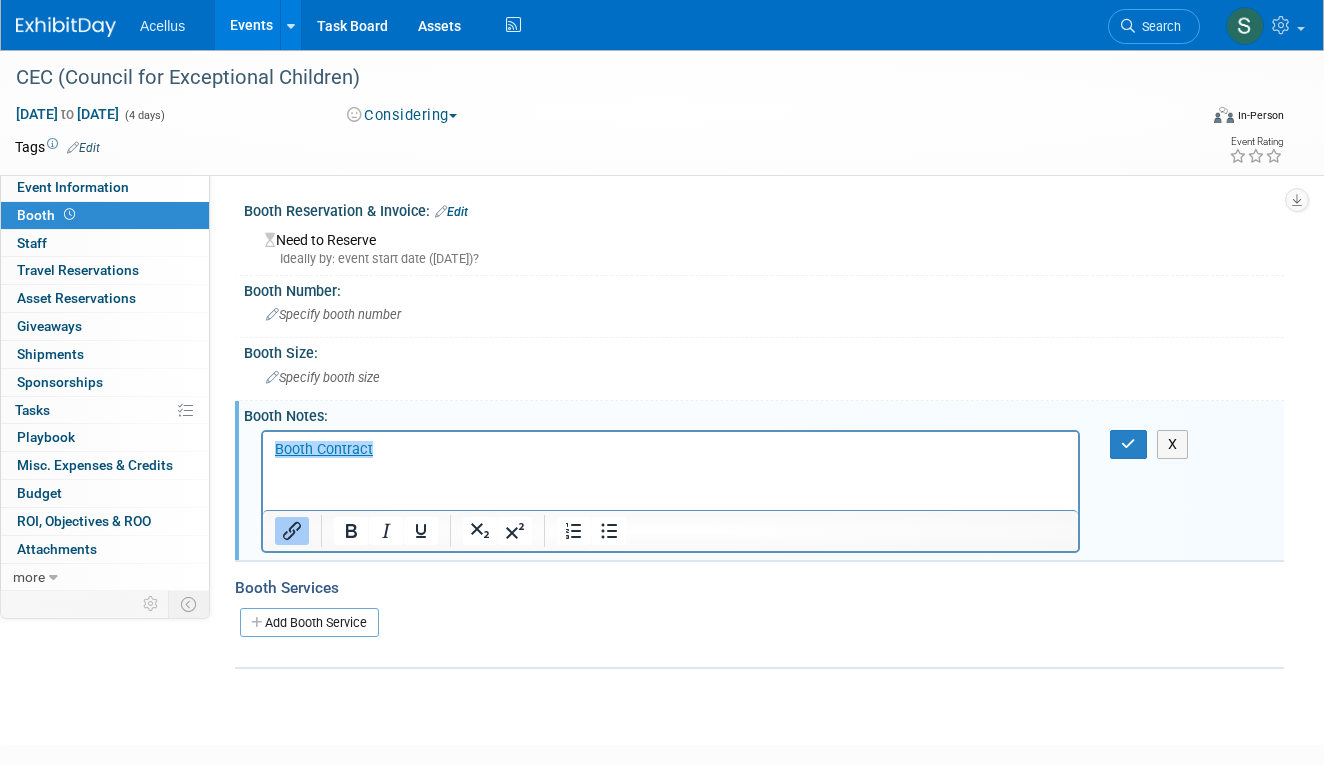 click on "Booth Contract" at bounding box center (670, 445) 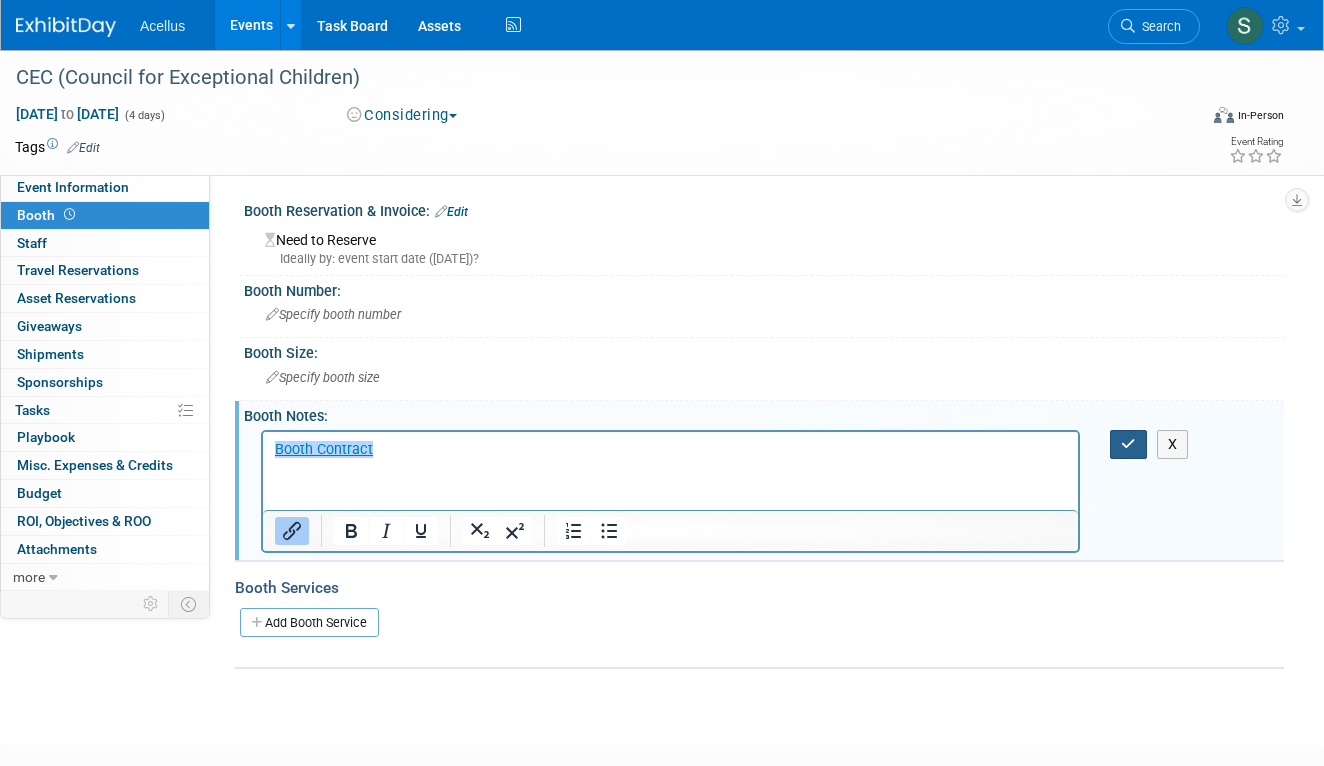 click at bounding box center [1128, 444] 